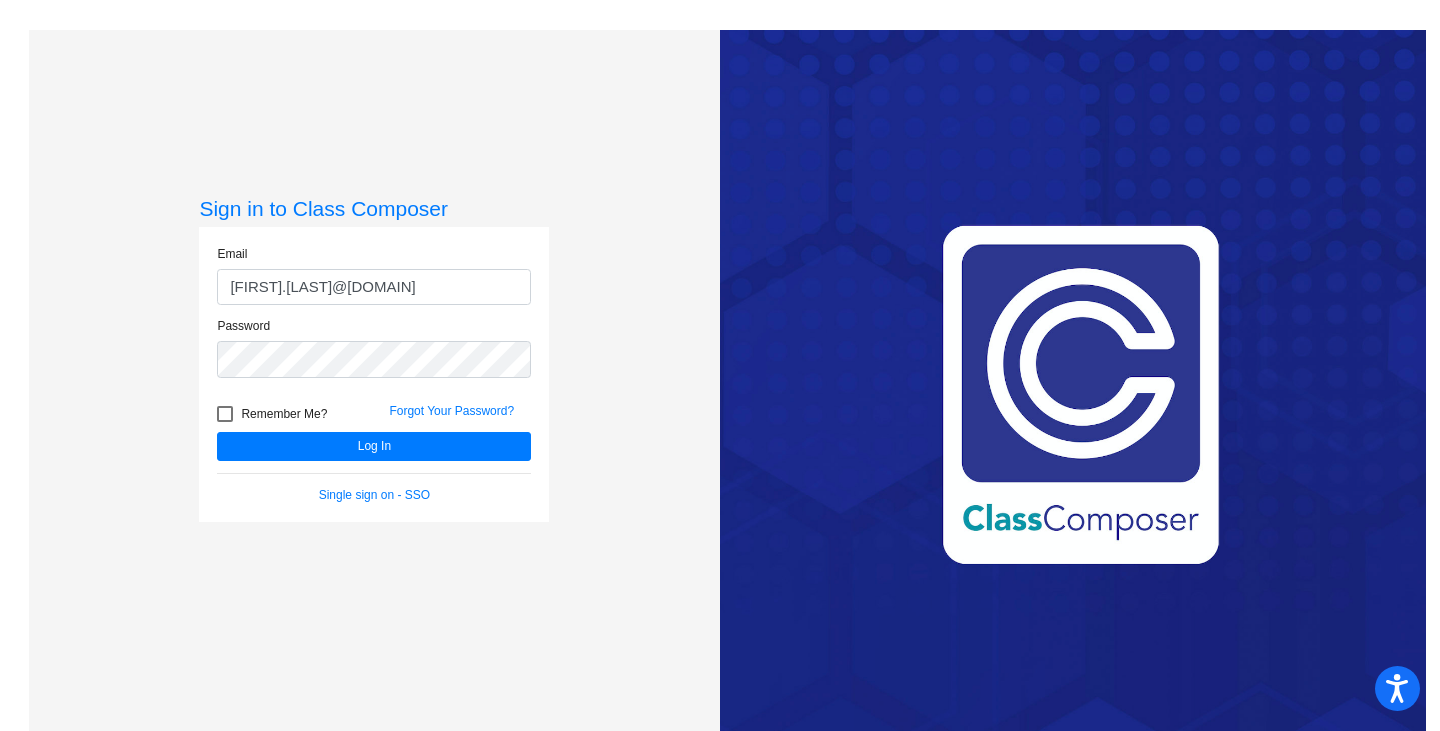 scroll, scrollTop: 0, scrollLeft: 0, axis: both 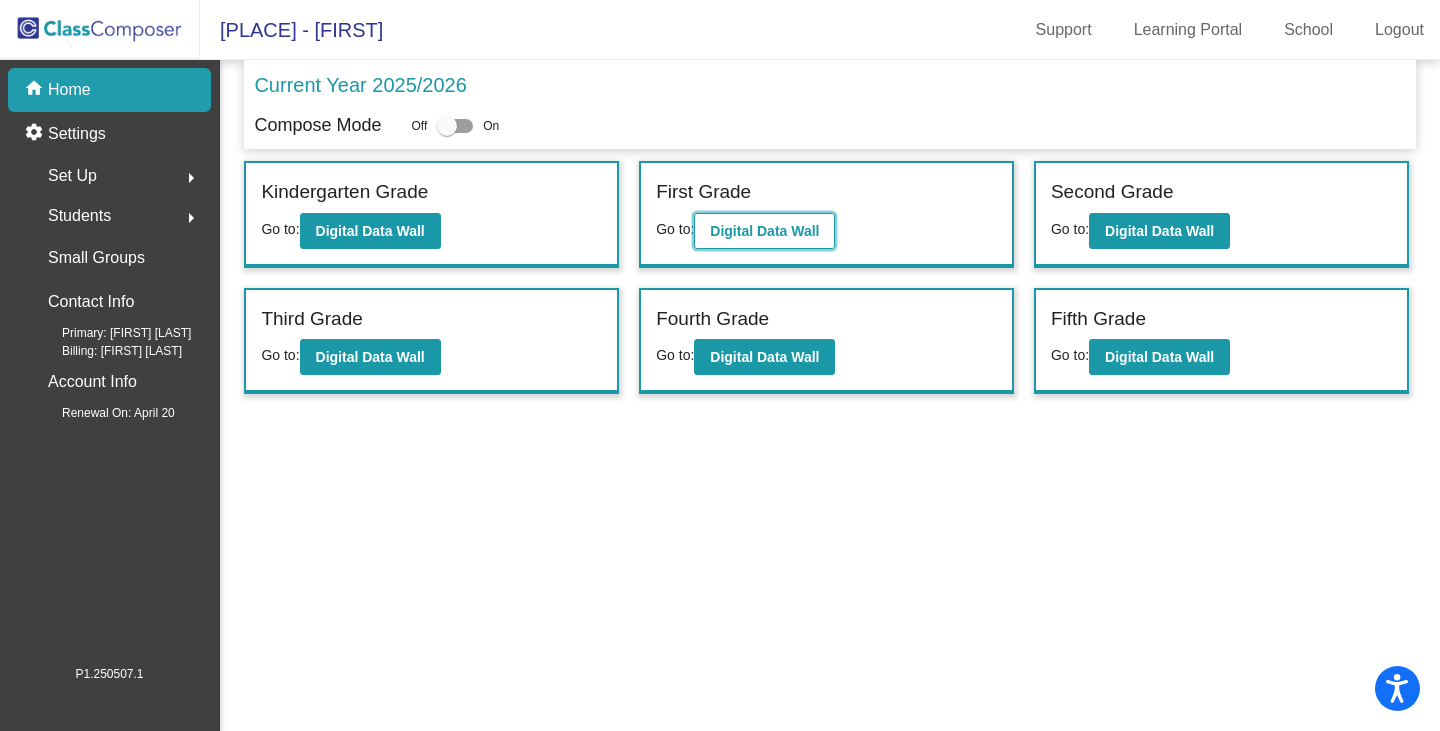 click on "Digital Data Wall" 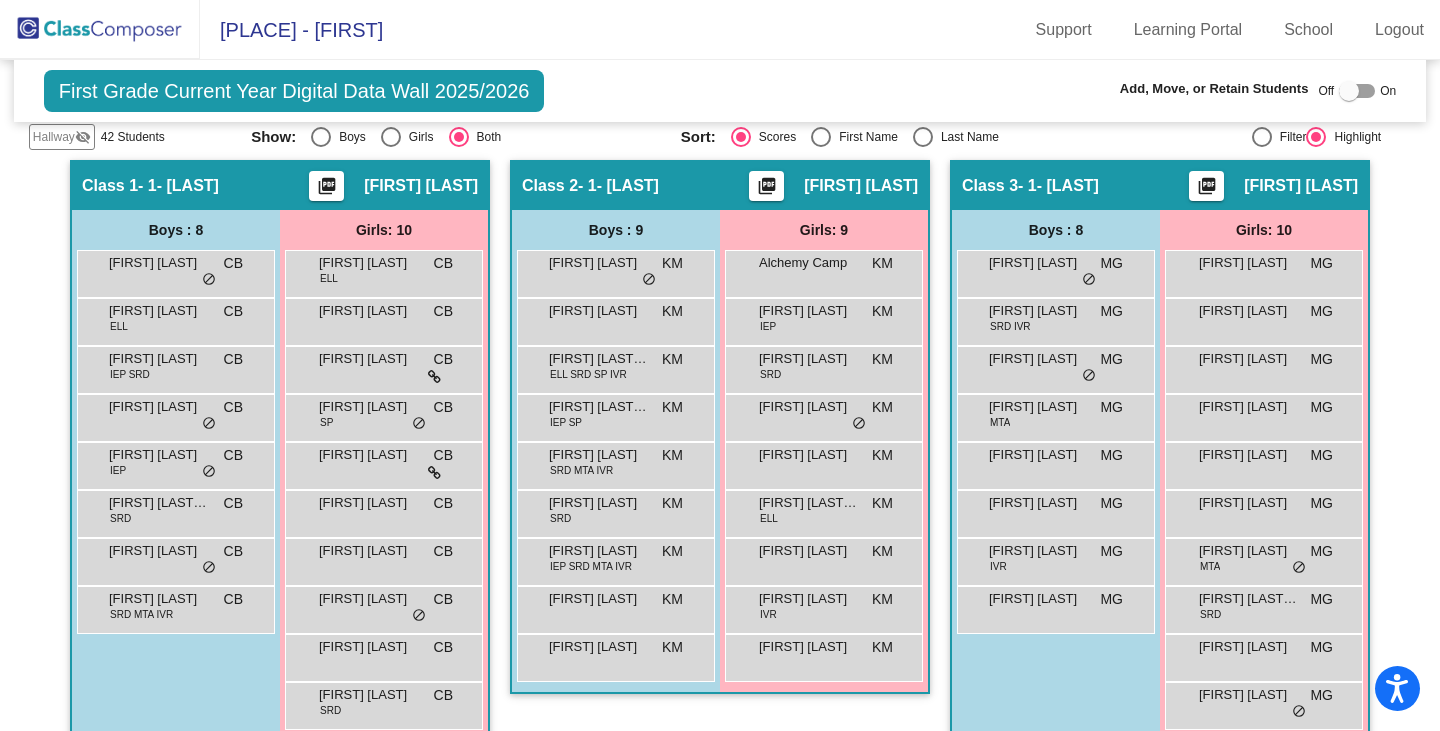 scroll, scrollTop: 400, scrollLeft: 0, axis: vertical 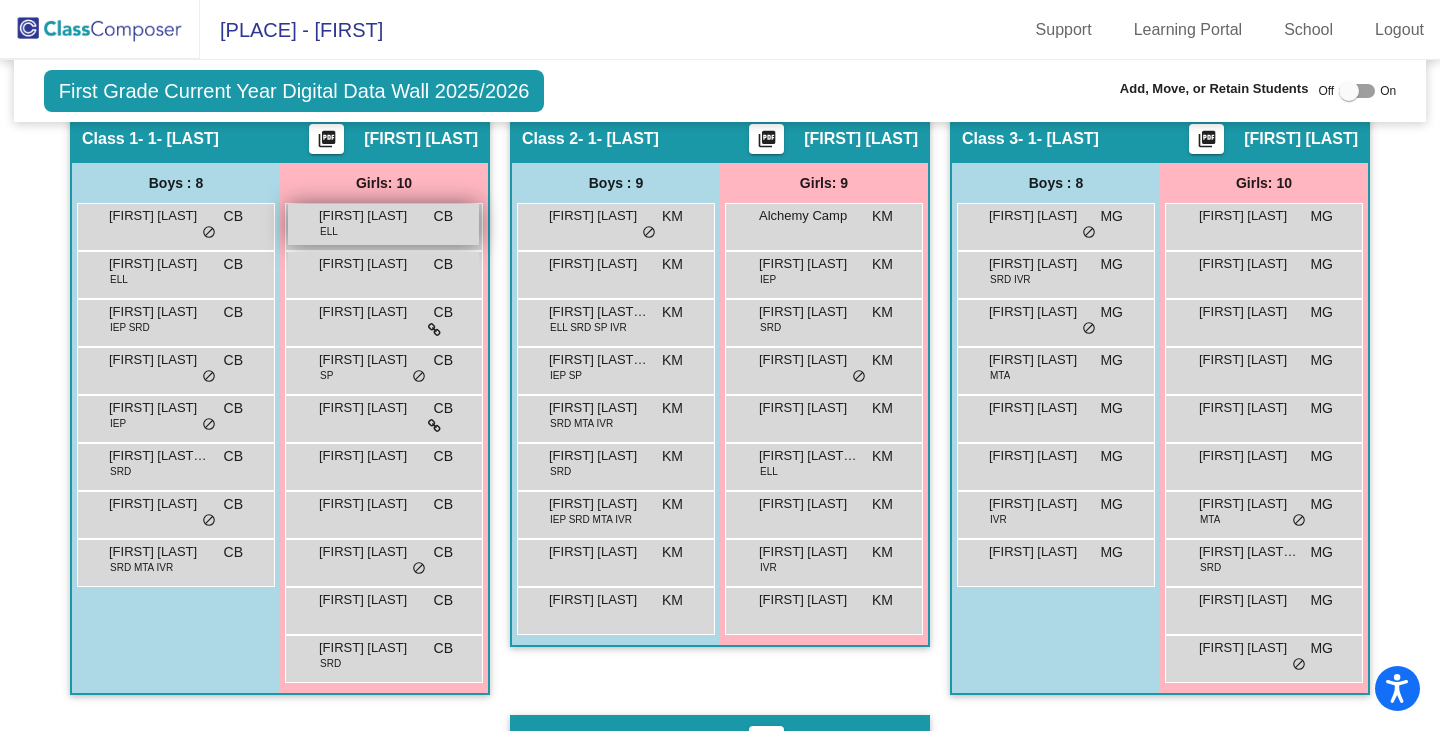 click on "[FIRST] [LAST] [LAST] [LAST] [LAST]" at bounding box center (383, 224) 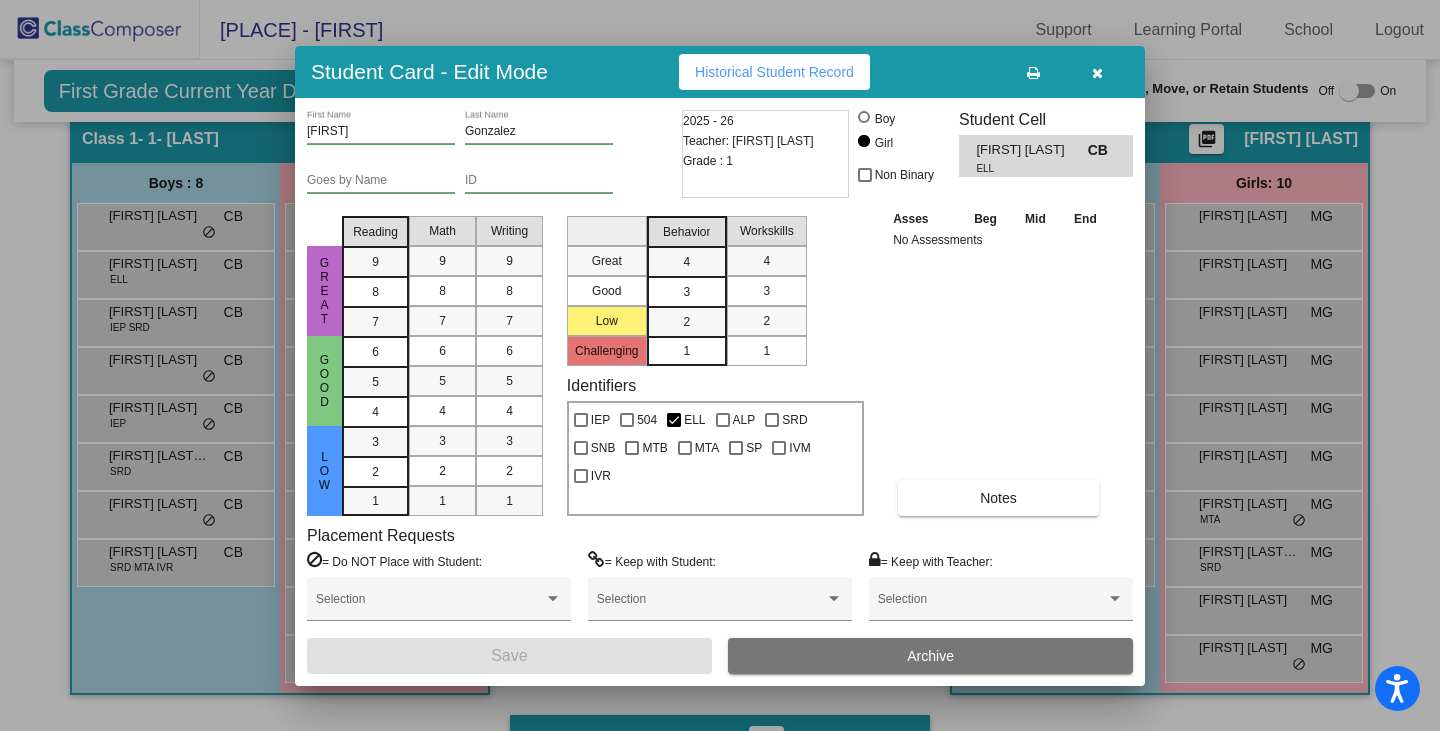 drag, startPoint x: 1098, startPoint y: 71, endPoint x: 1008, endPoint y: 29, distance: 99.31767 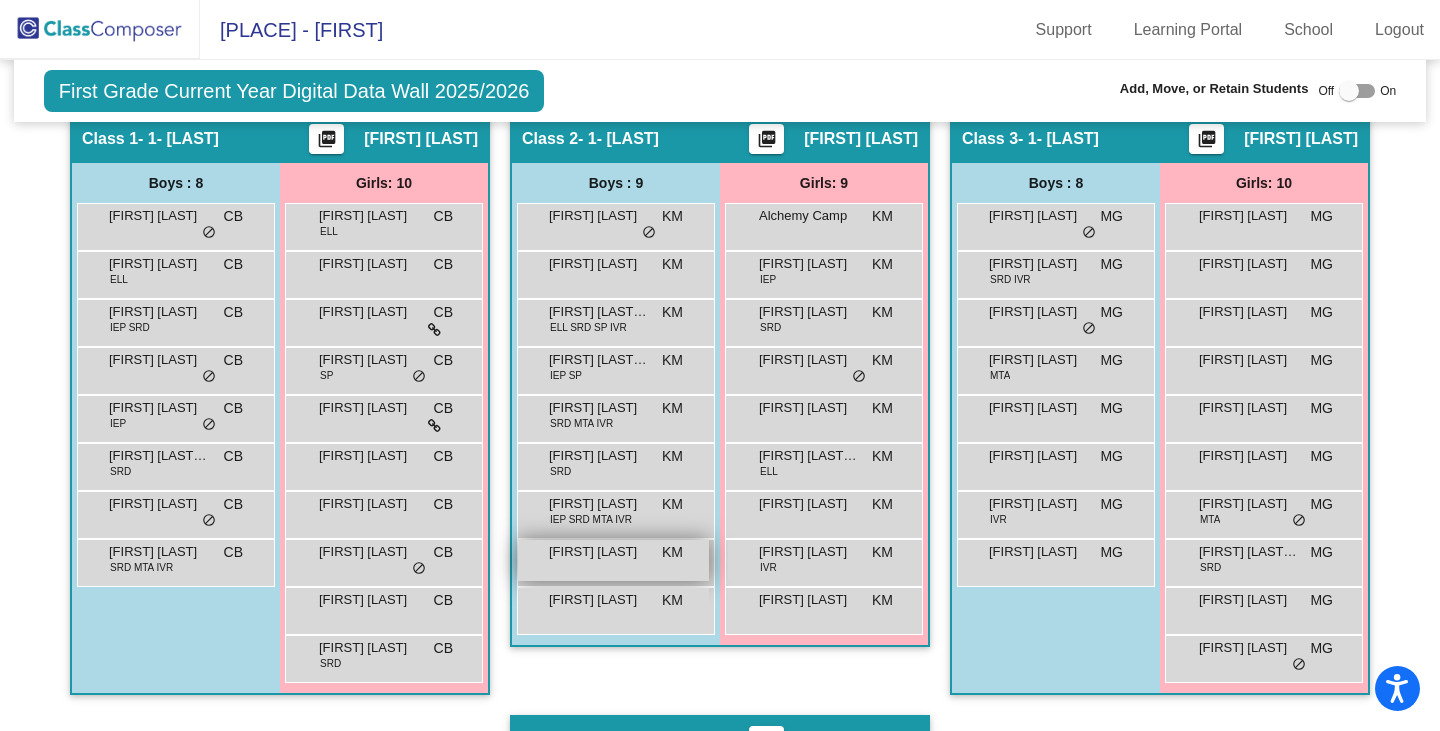 click on "[FIRST] [LAST]" at bounding box center [599, 552] 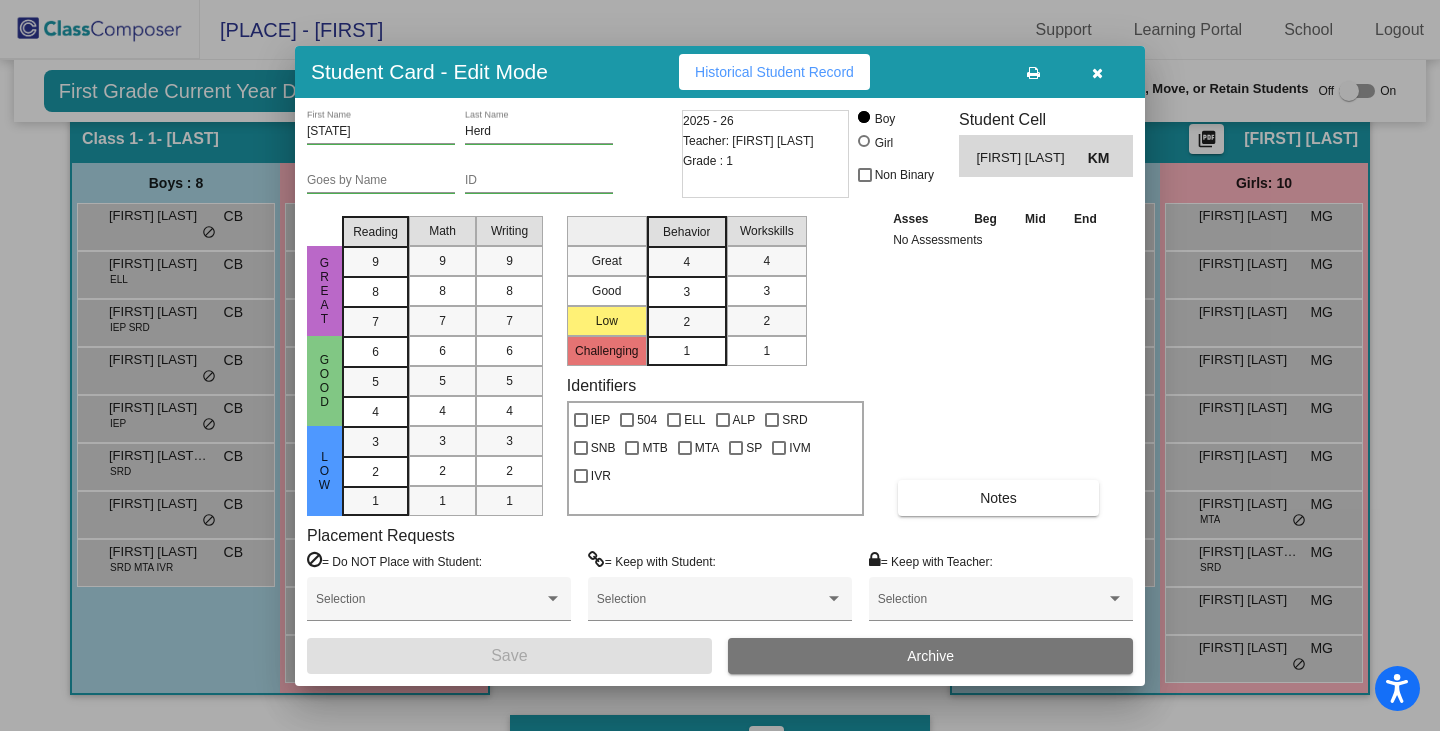 click on "2025 - 26 Teacher: [FIRST] [LAST] Grade : 1" at bounding box center [765, 154] 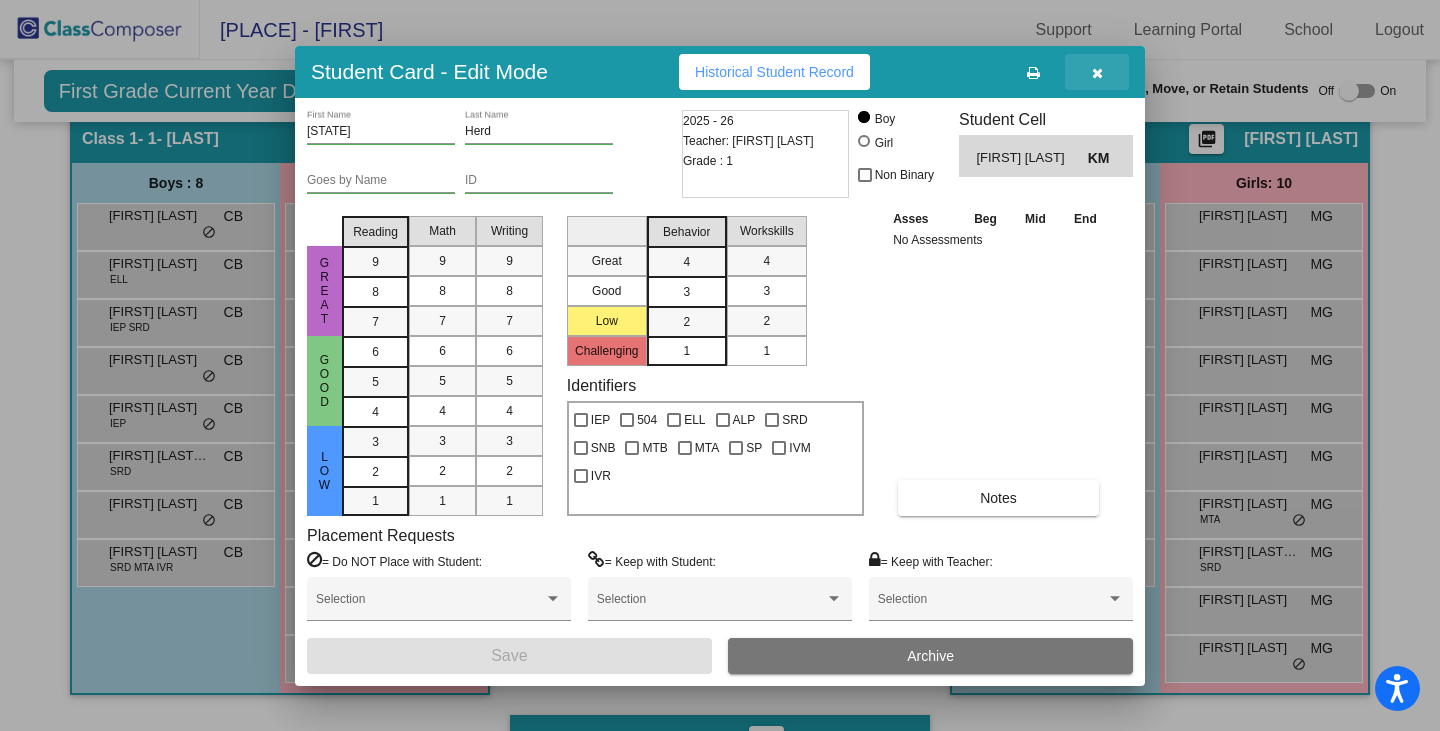 click at bounding box center (1097, 72) 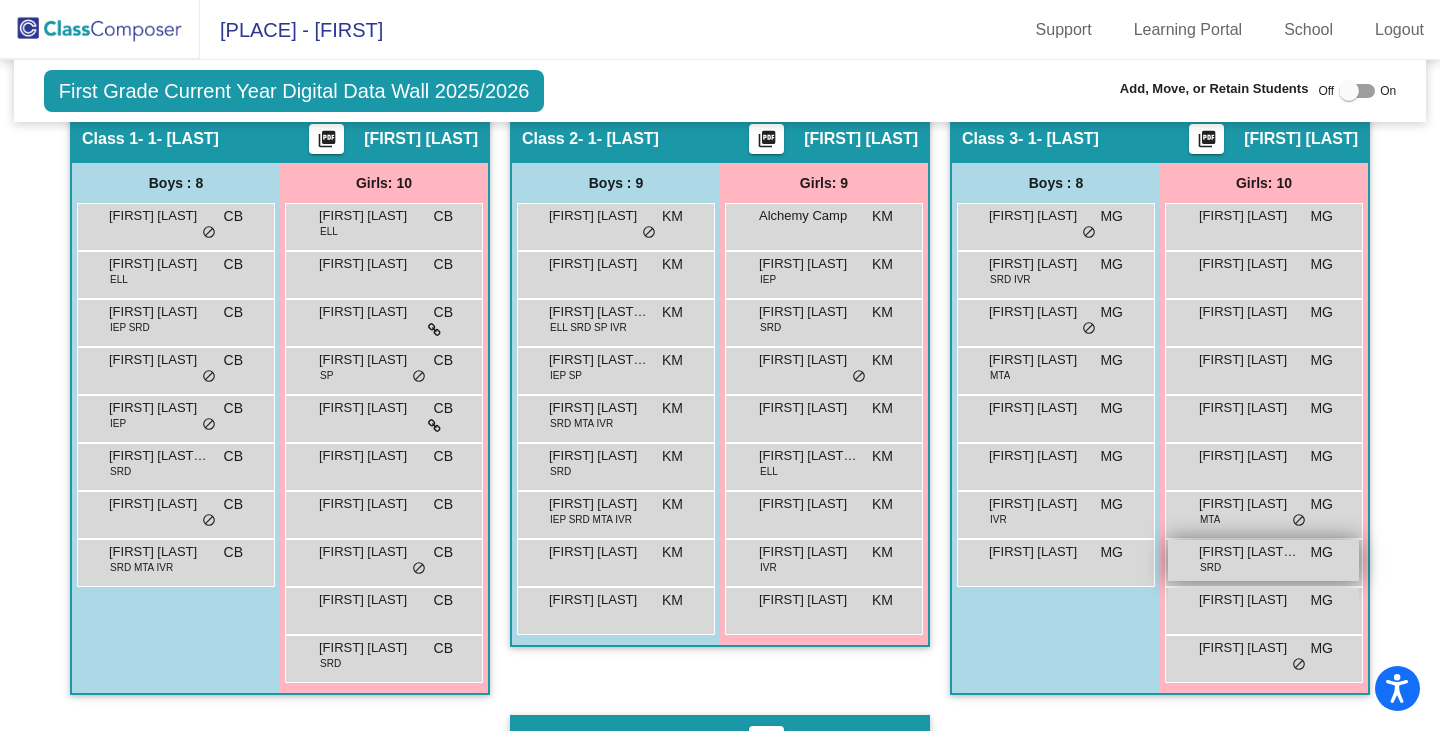 click on "[FIRST] [LAST] [LAST]" at bounding box center [1249, 552] 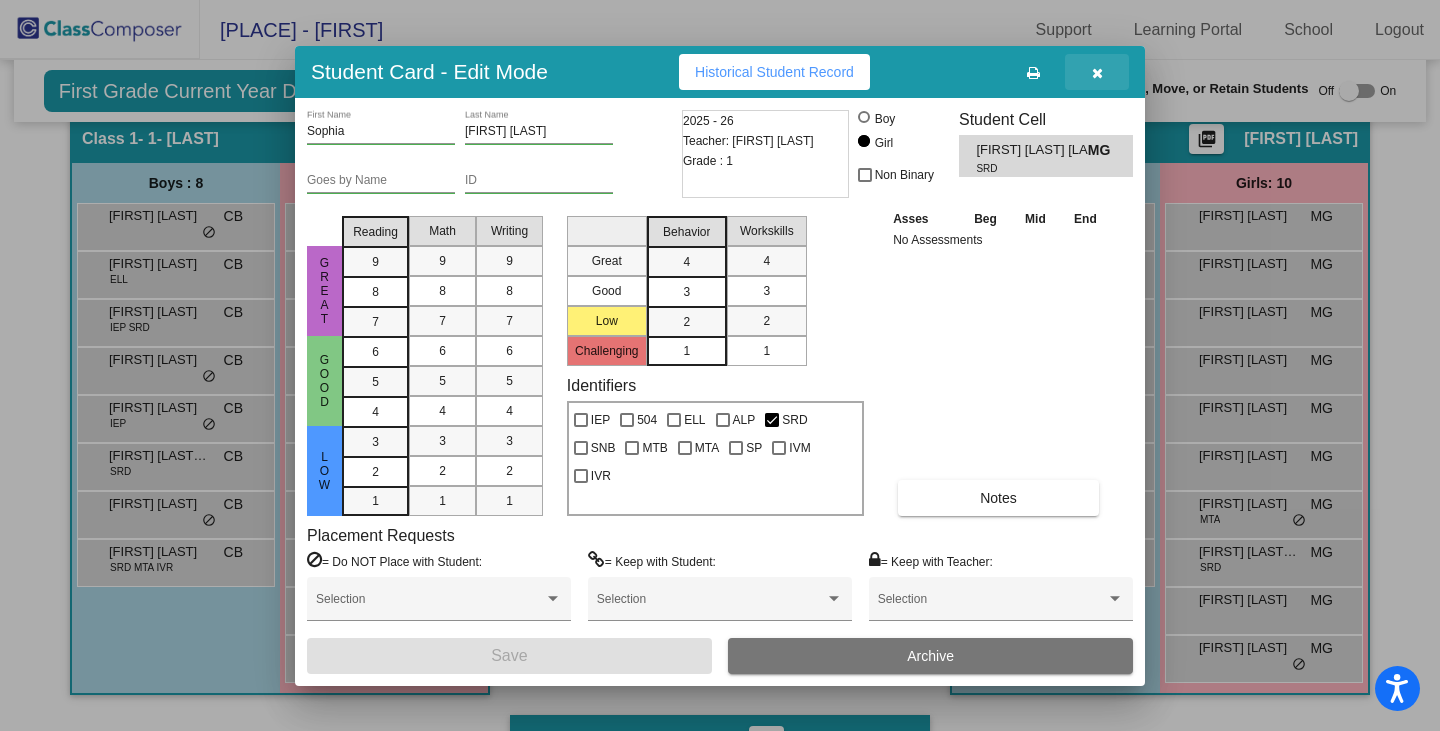 click at bounding box center (1097, 73) 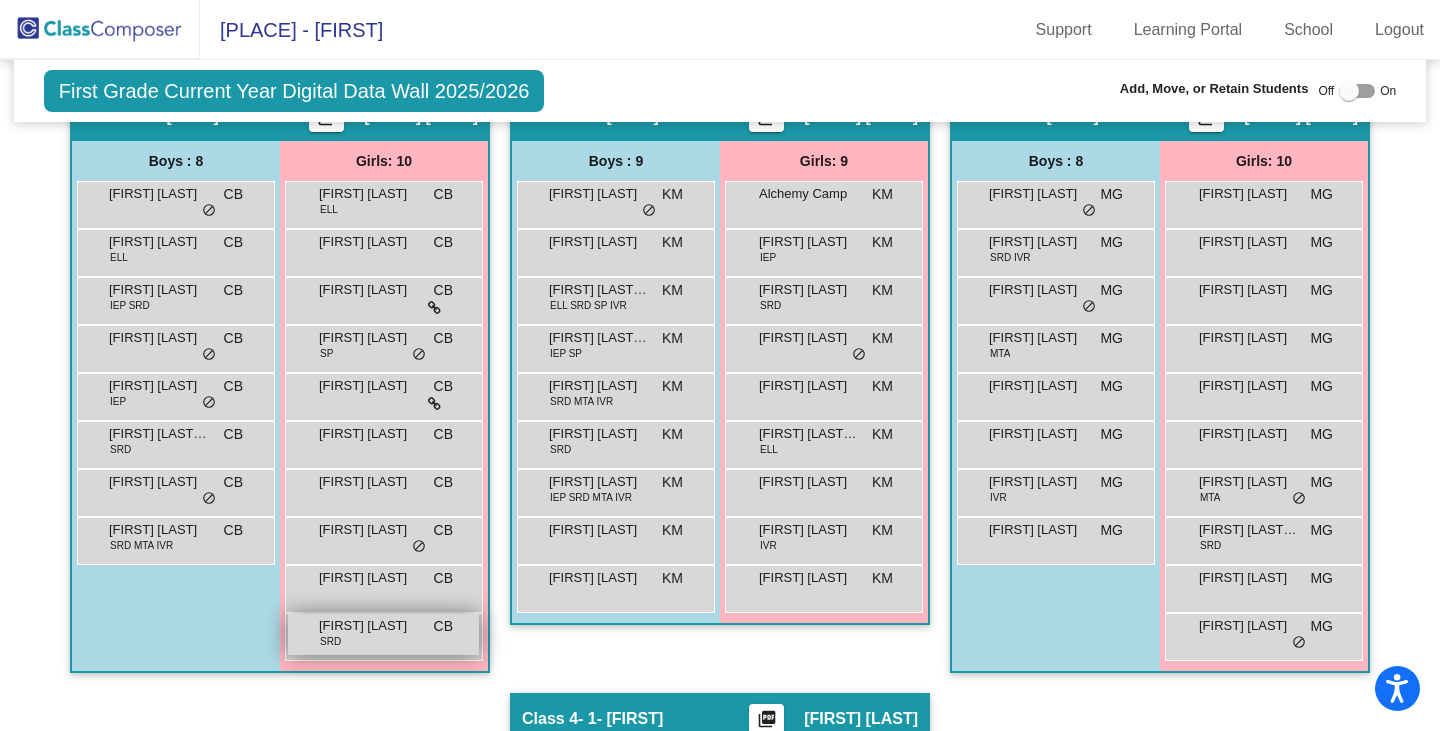 scroll, scrollTop: 386, scrollLeft: 0, axis: vertical 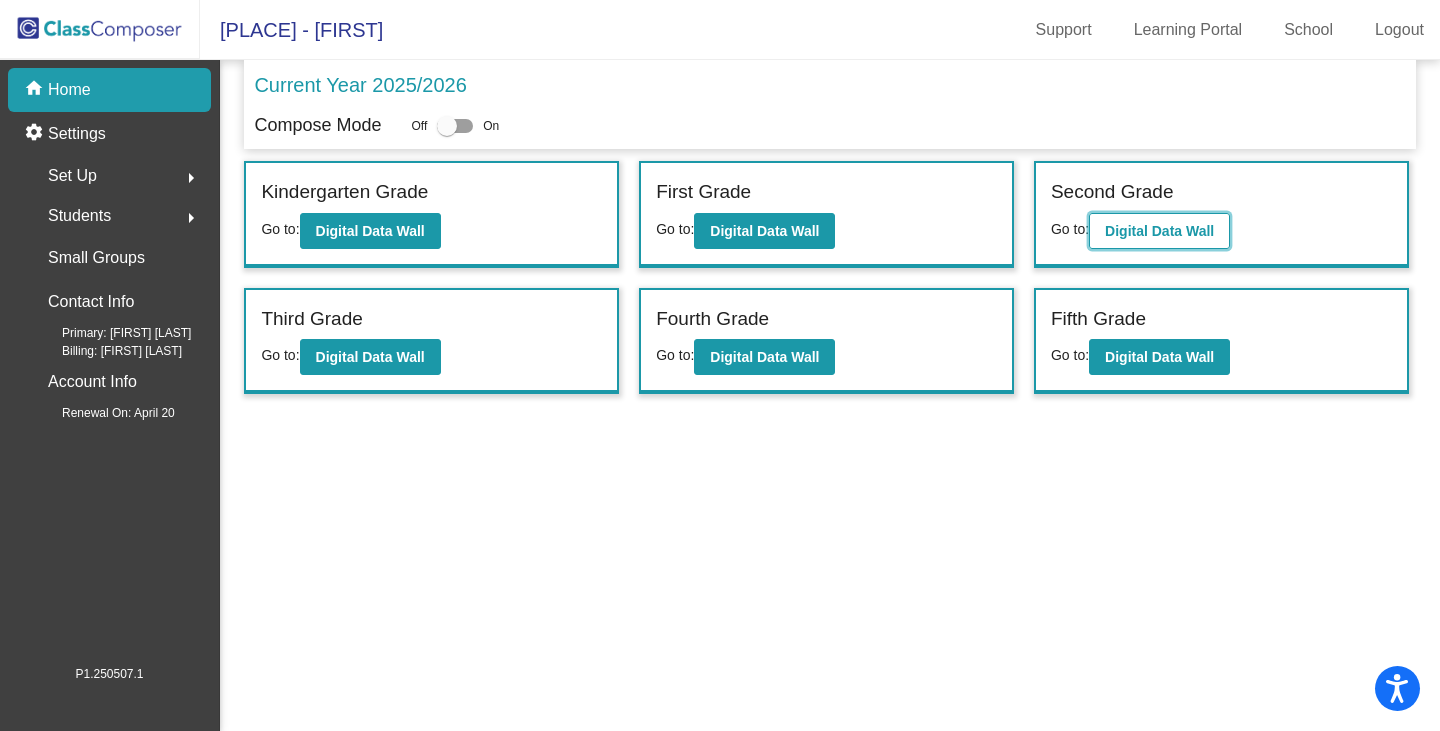 click on "Digital Data Wall" 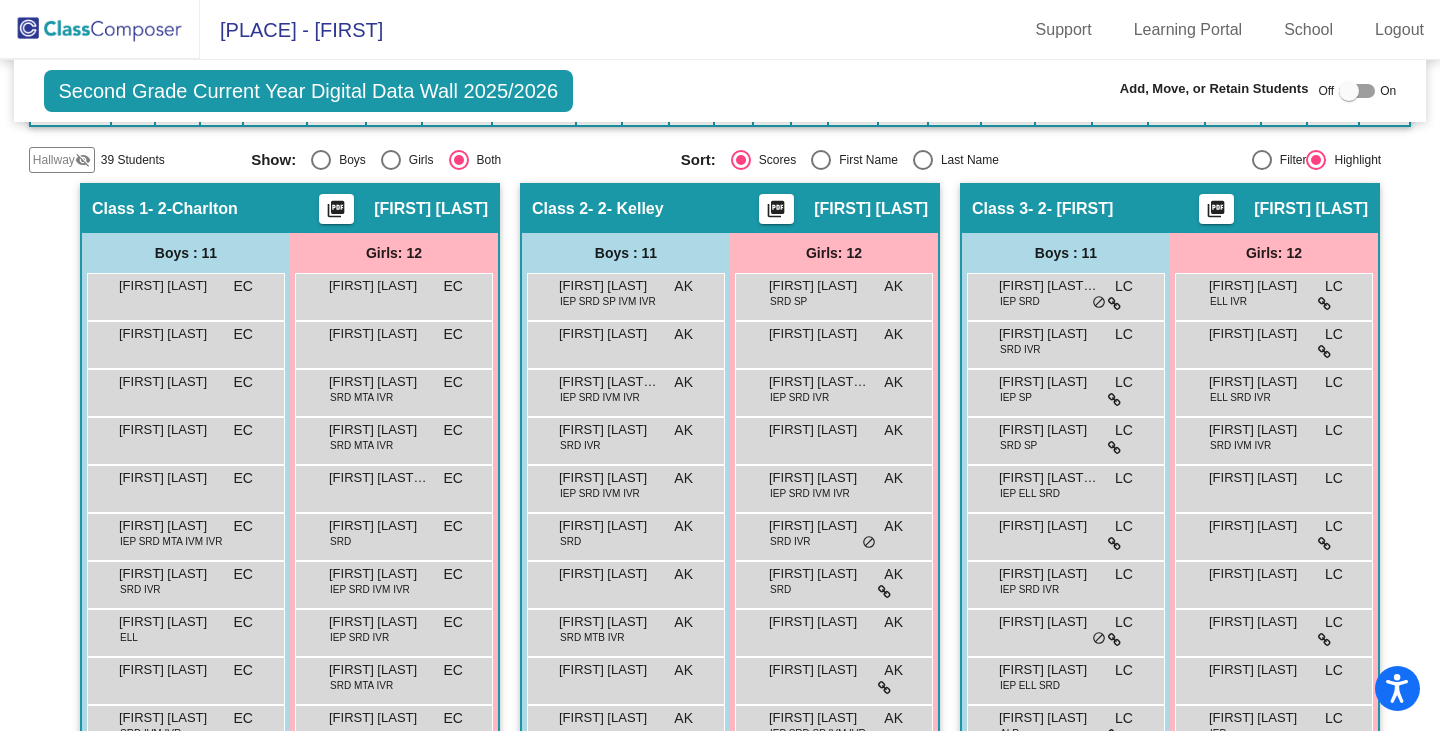 scroll, scrollTop: 400, scrollLeft: 0, axis: vertical 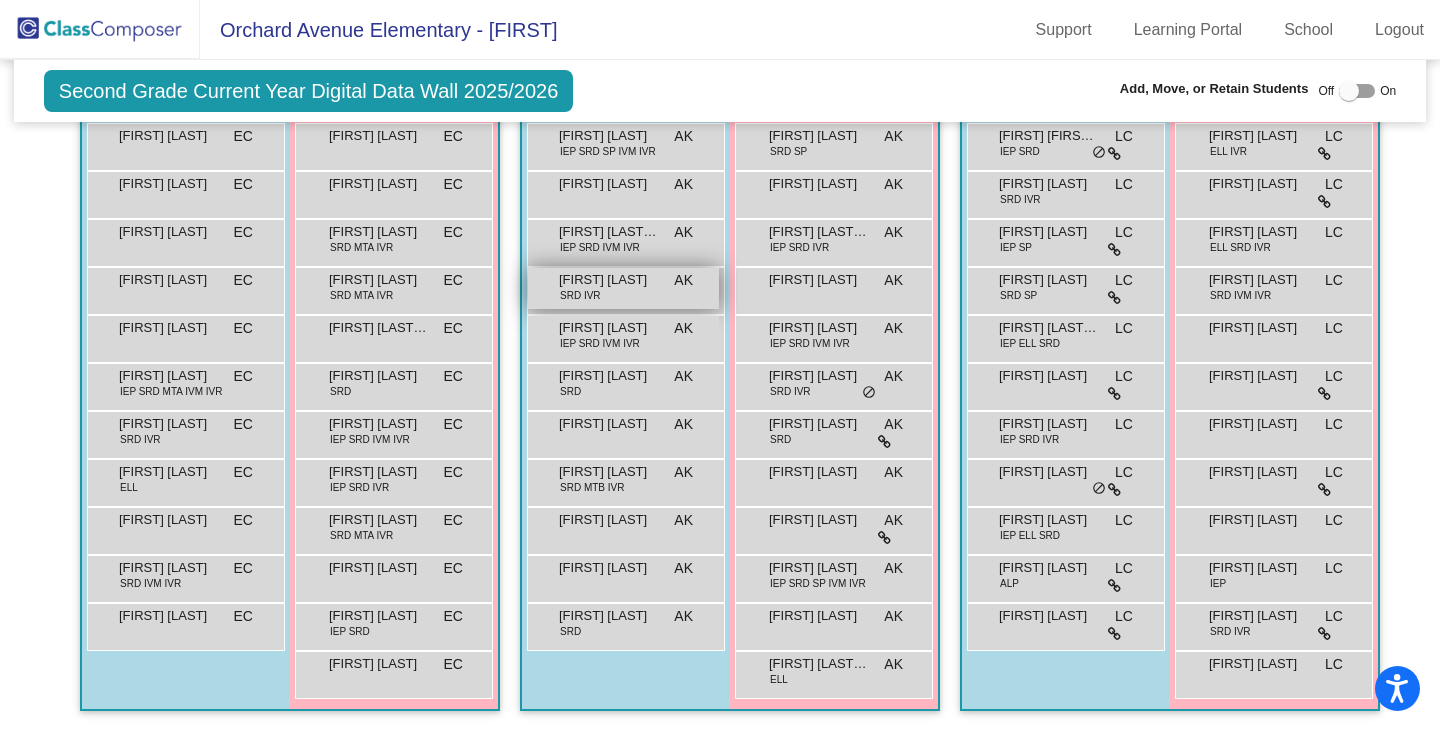 click on "Derrick Barniville SRD IVR AK lock do_not_disturb_alt" at bounding box center (623, 288) 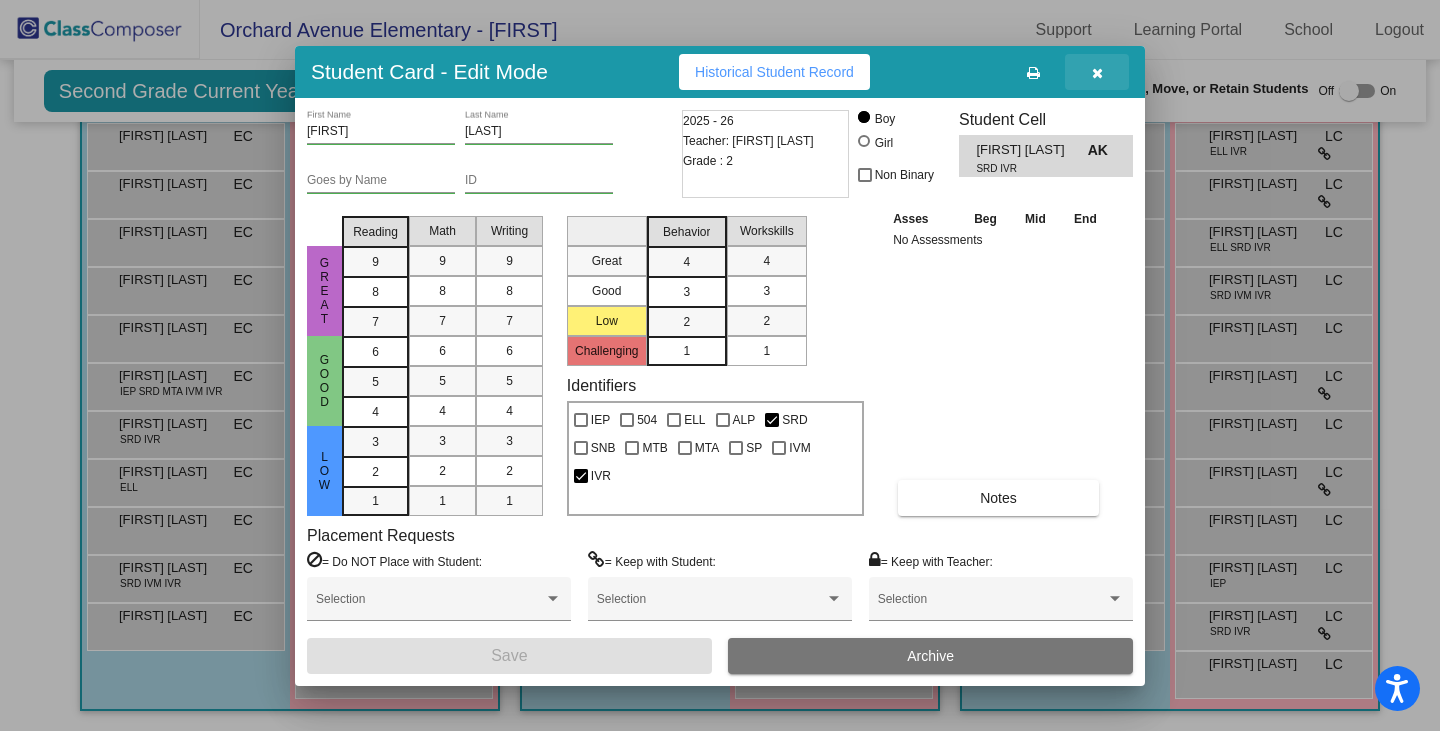 click at bounding box center [1097, 73] 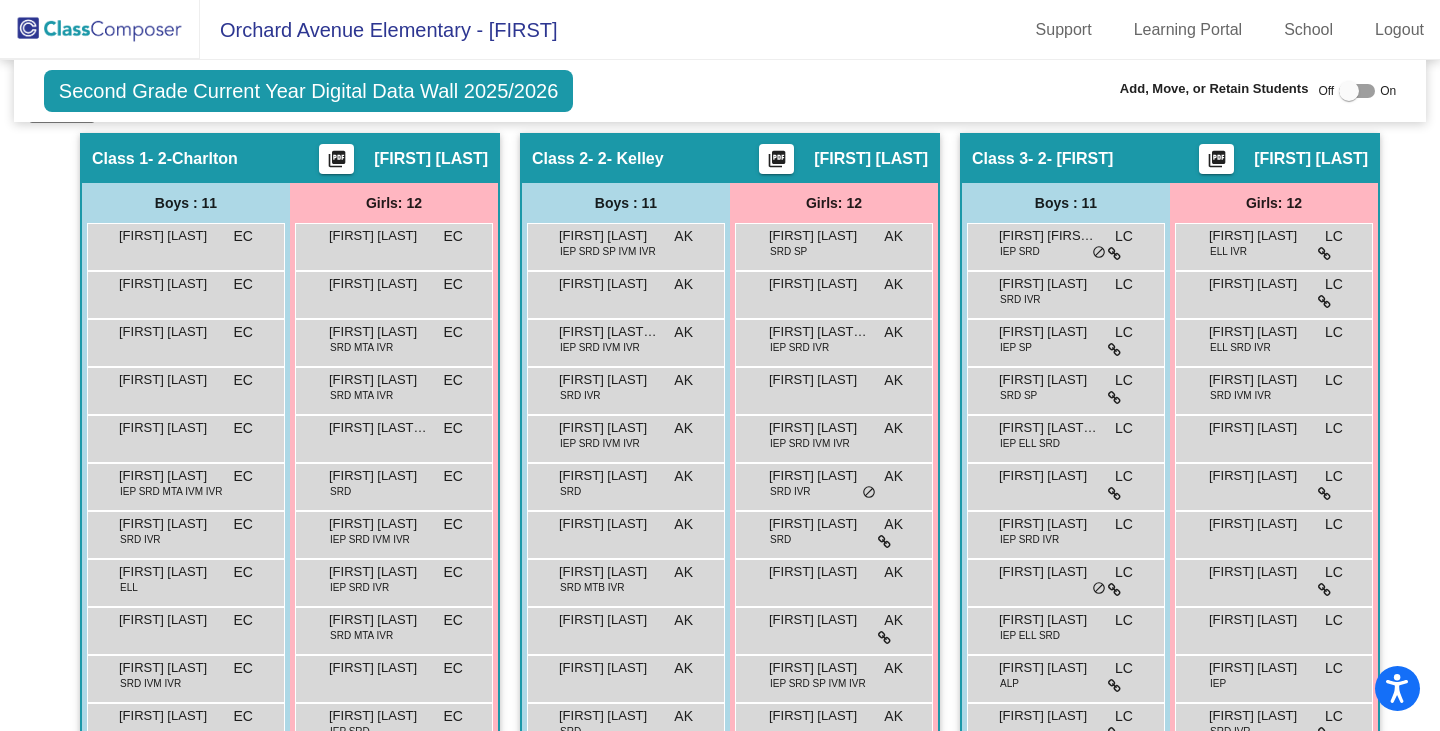scroll, scrollTop: 450, scrollLeft: 0, axis: vertical 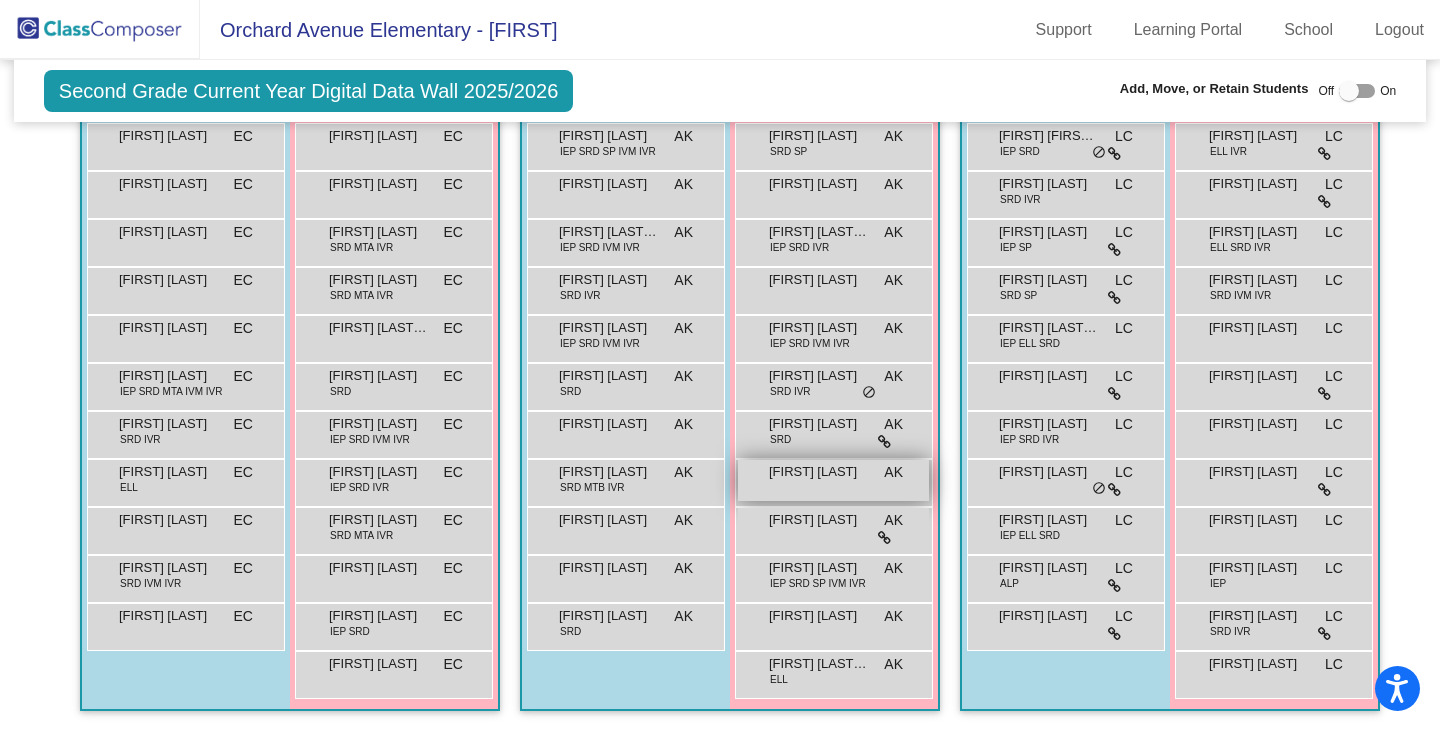 click on "[FIRST] [LAST]" at bounding box center (819, 472) 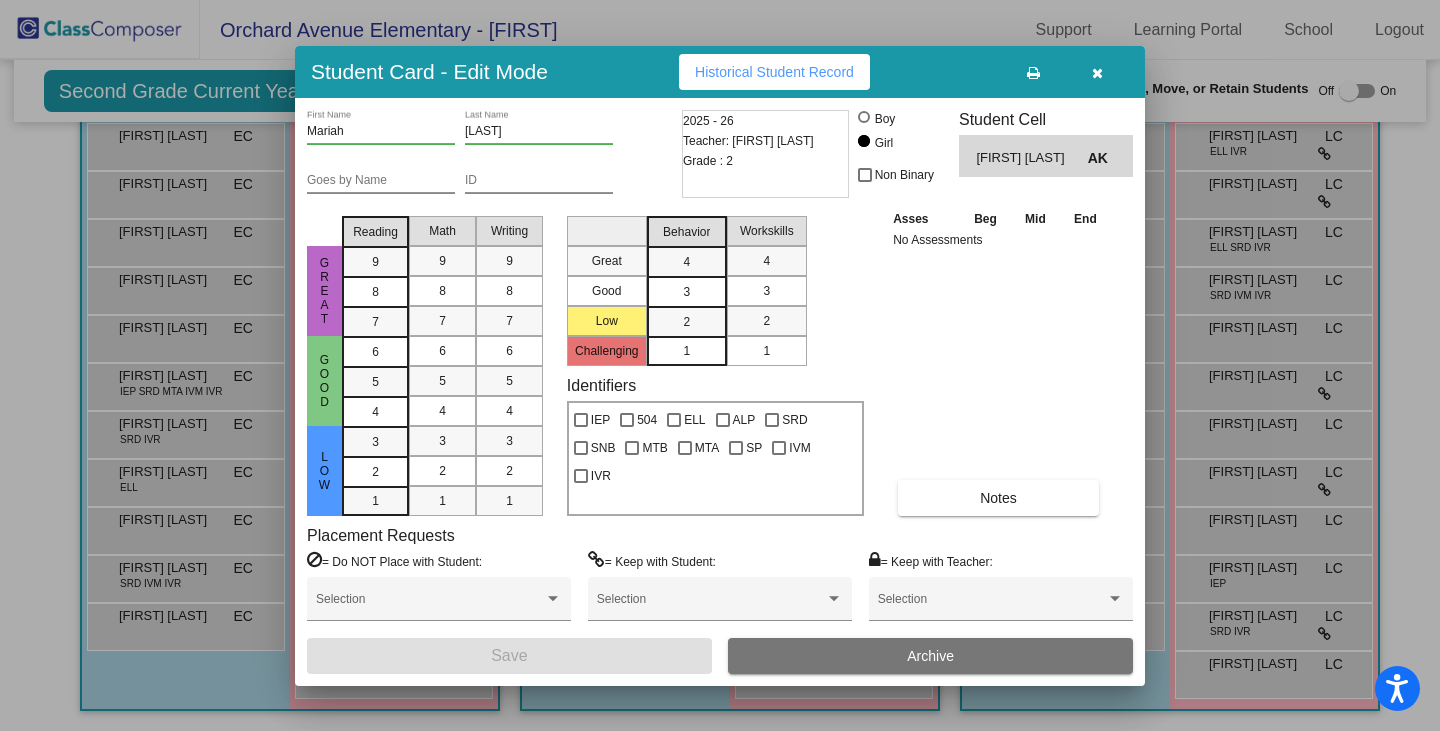 click at bounding box center [1097, 73] 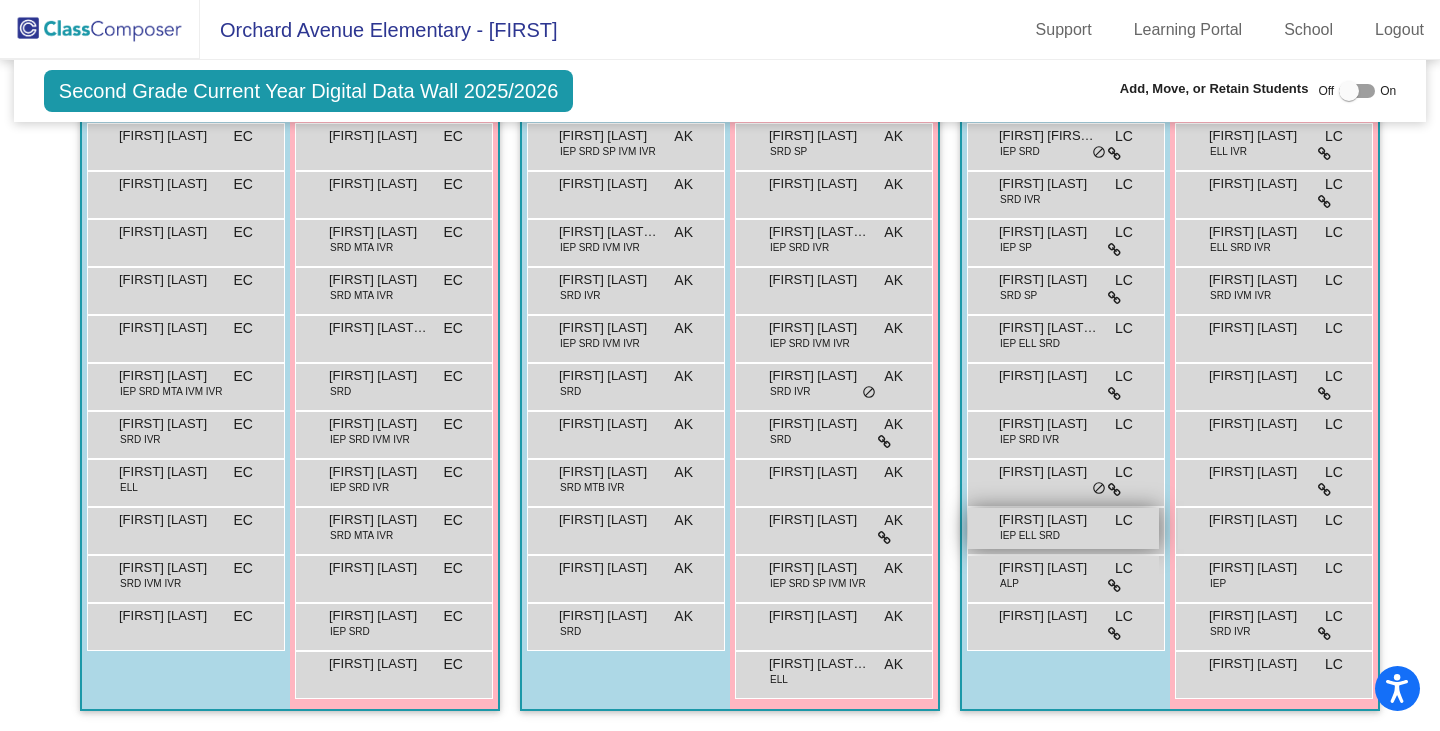 scroll, scrollTop: 350, scrollLeft: 0, axis: vertical 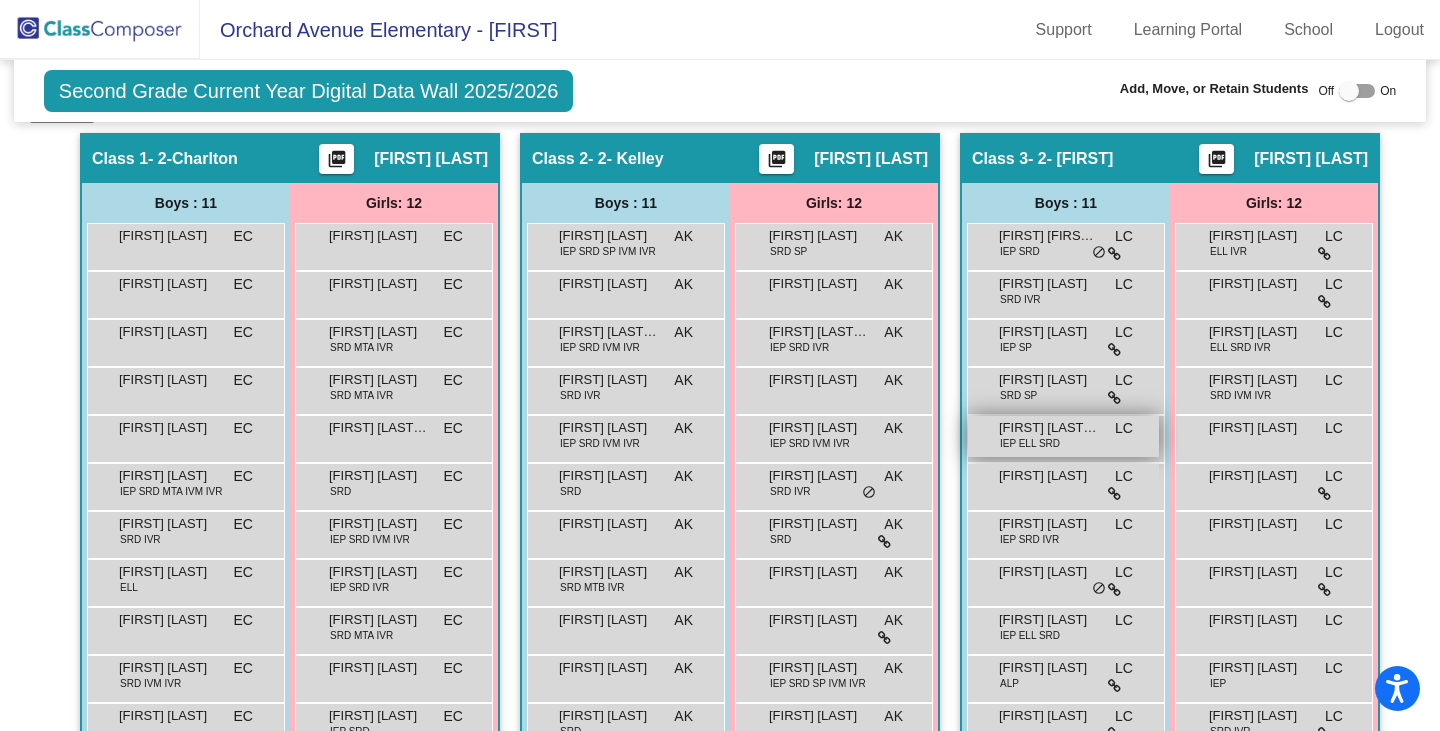 click on "IEP ELL SRD" at bounding box center (1030, 443) 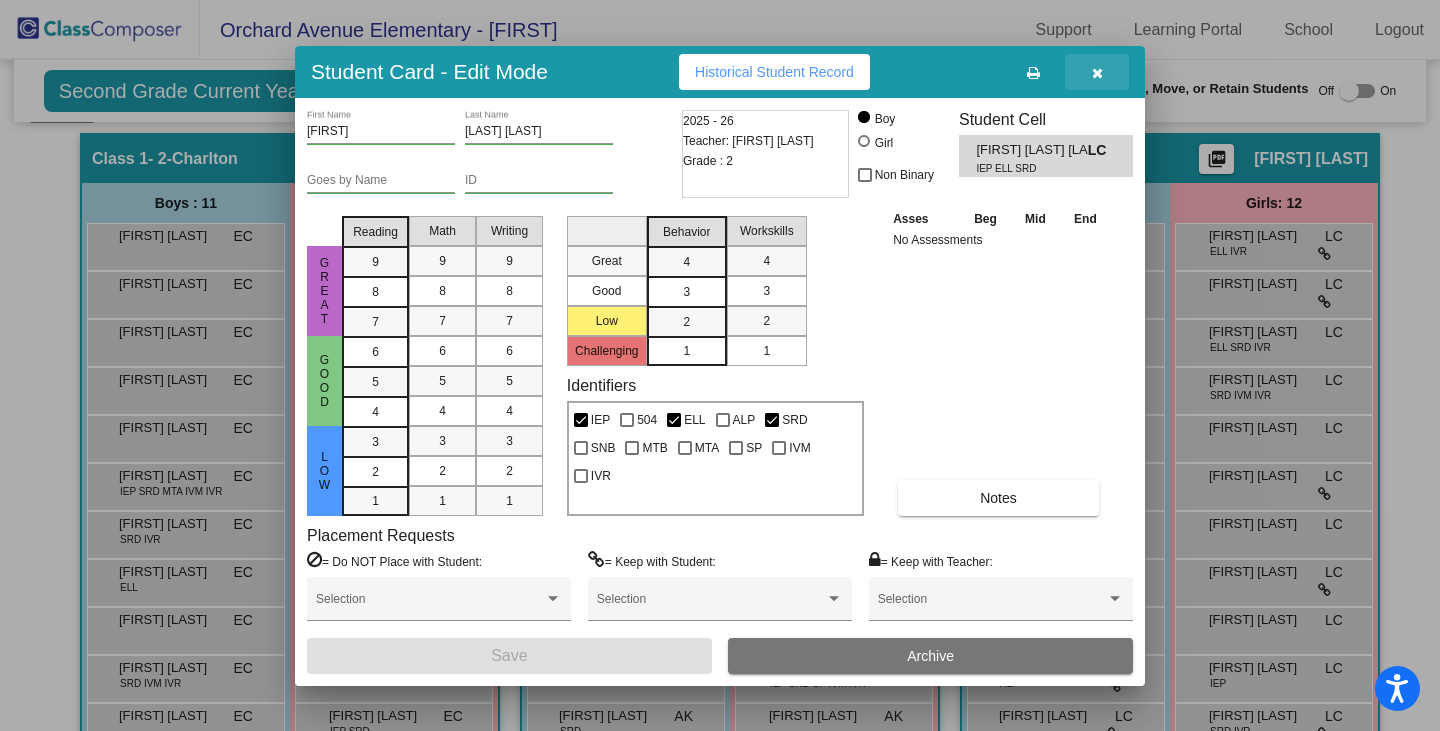 click at bounding box center [1097, 73] 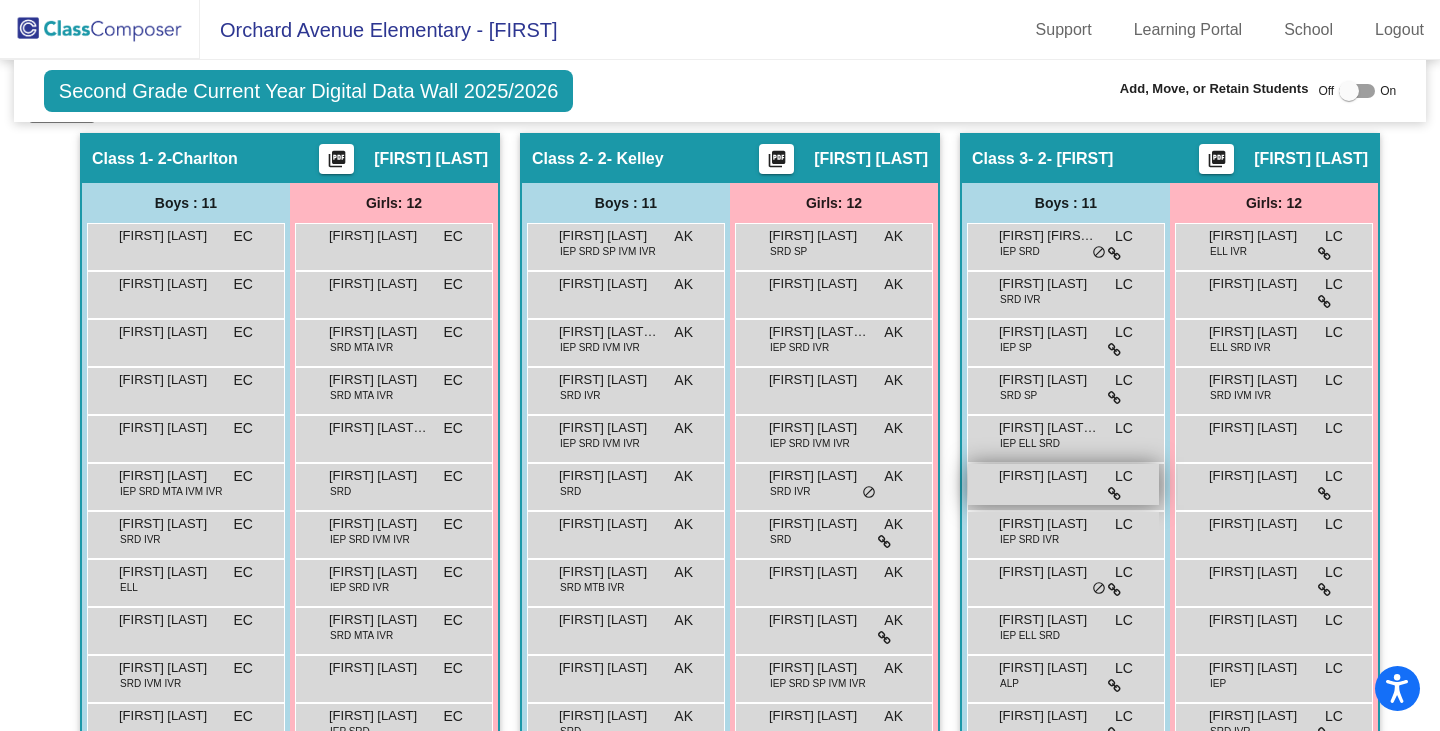 scroll, scrollTop: 450, scrollLeft: 0, axis: vertical 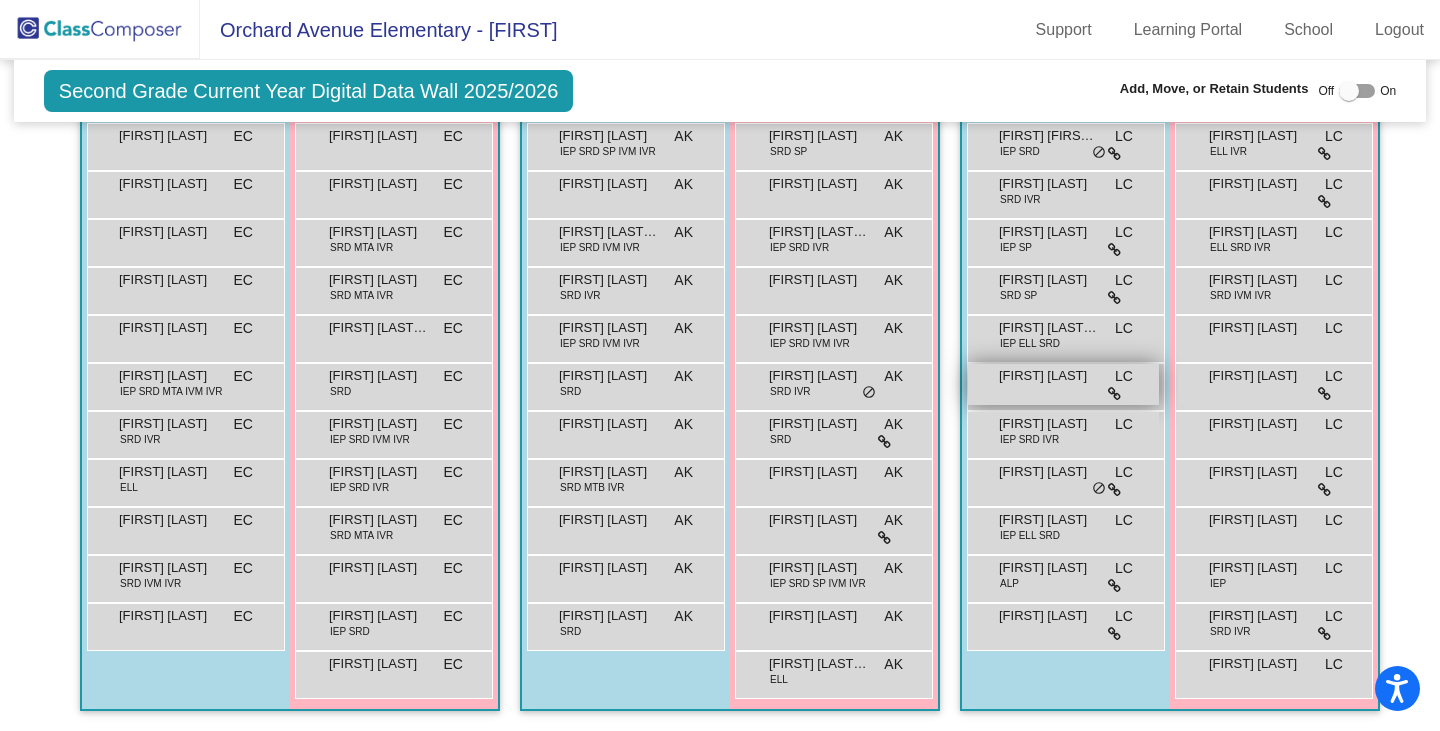 click on "[FIRST] [LAST]" at bounding box center [1049, 376] 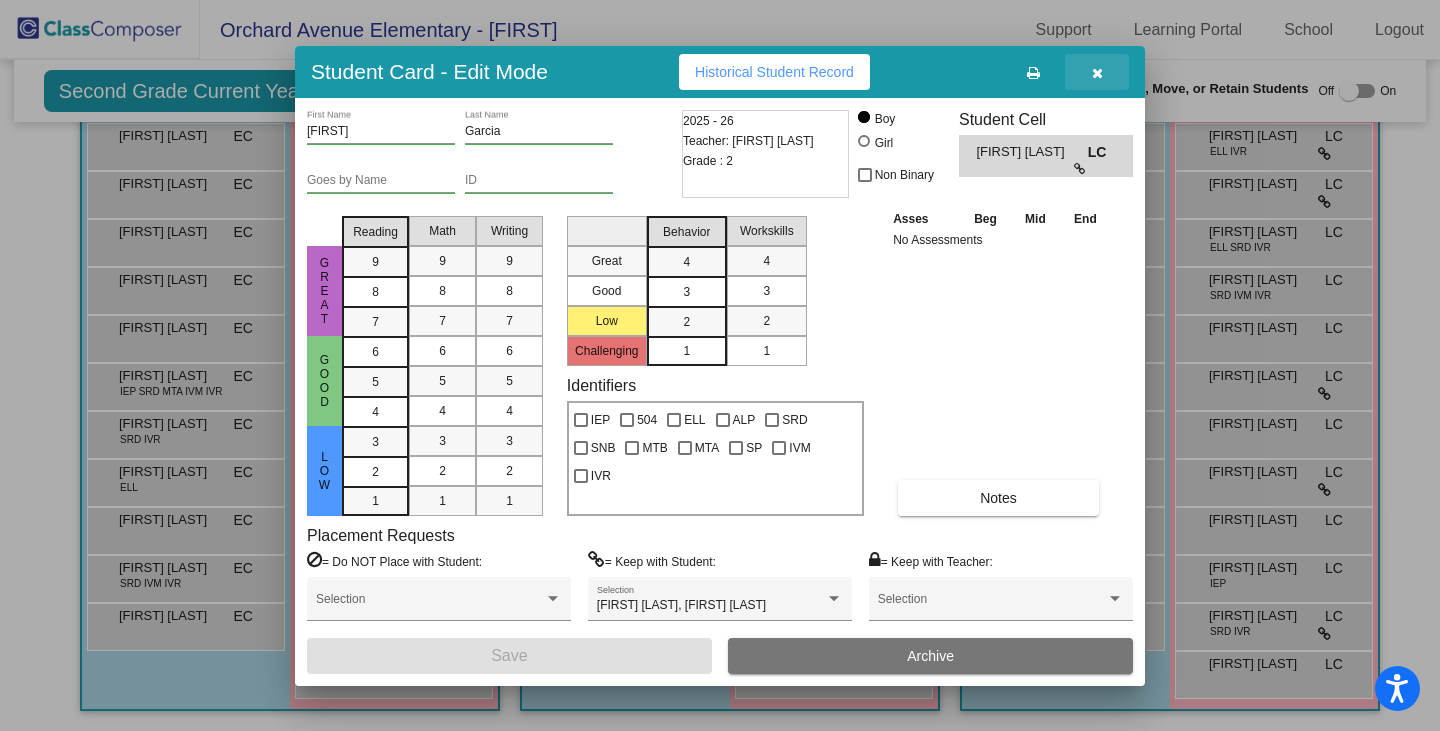 click at bounding box center (1097, 73) 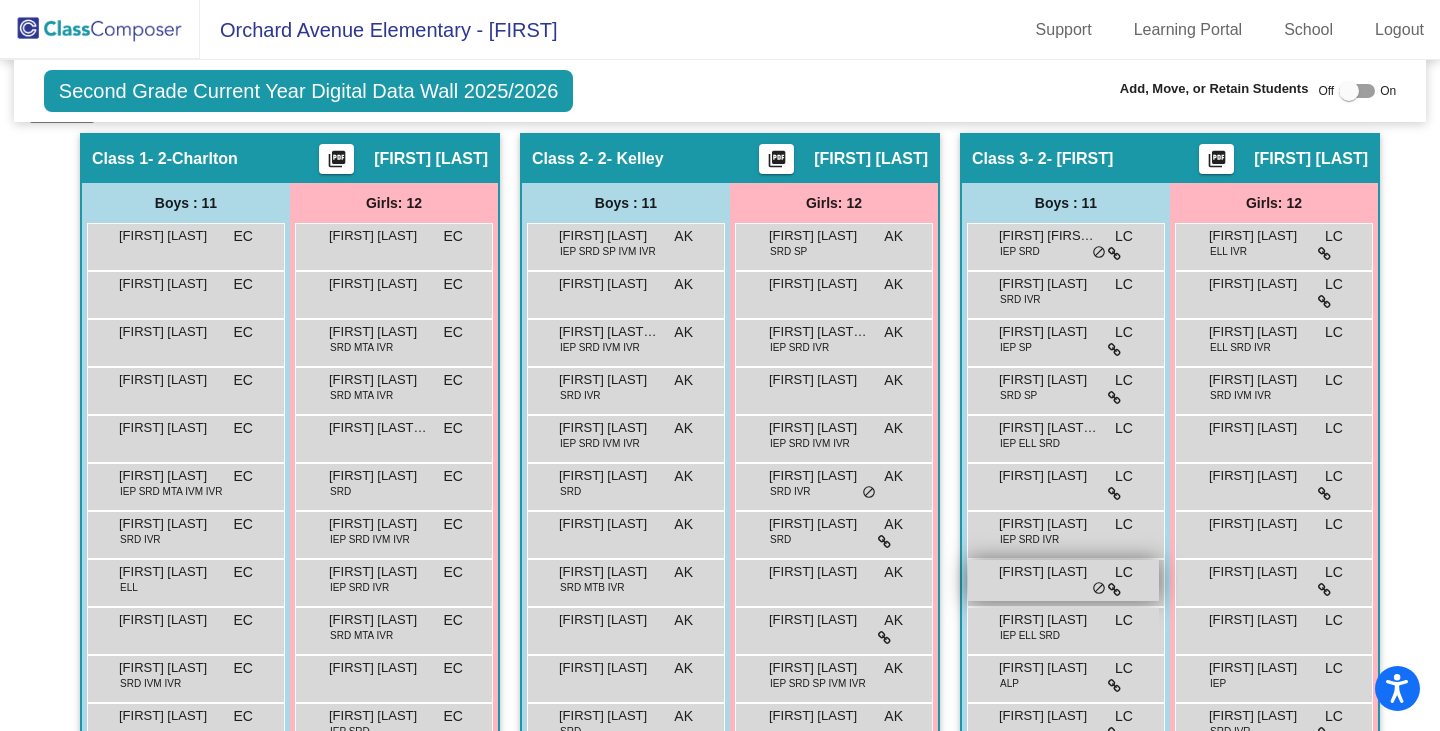 scroll, scrollTop: 450, scrollLeft: 0, axis: vertical 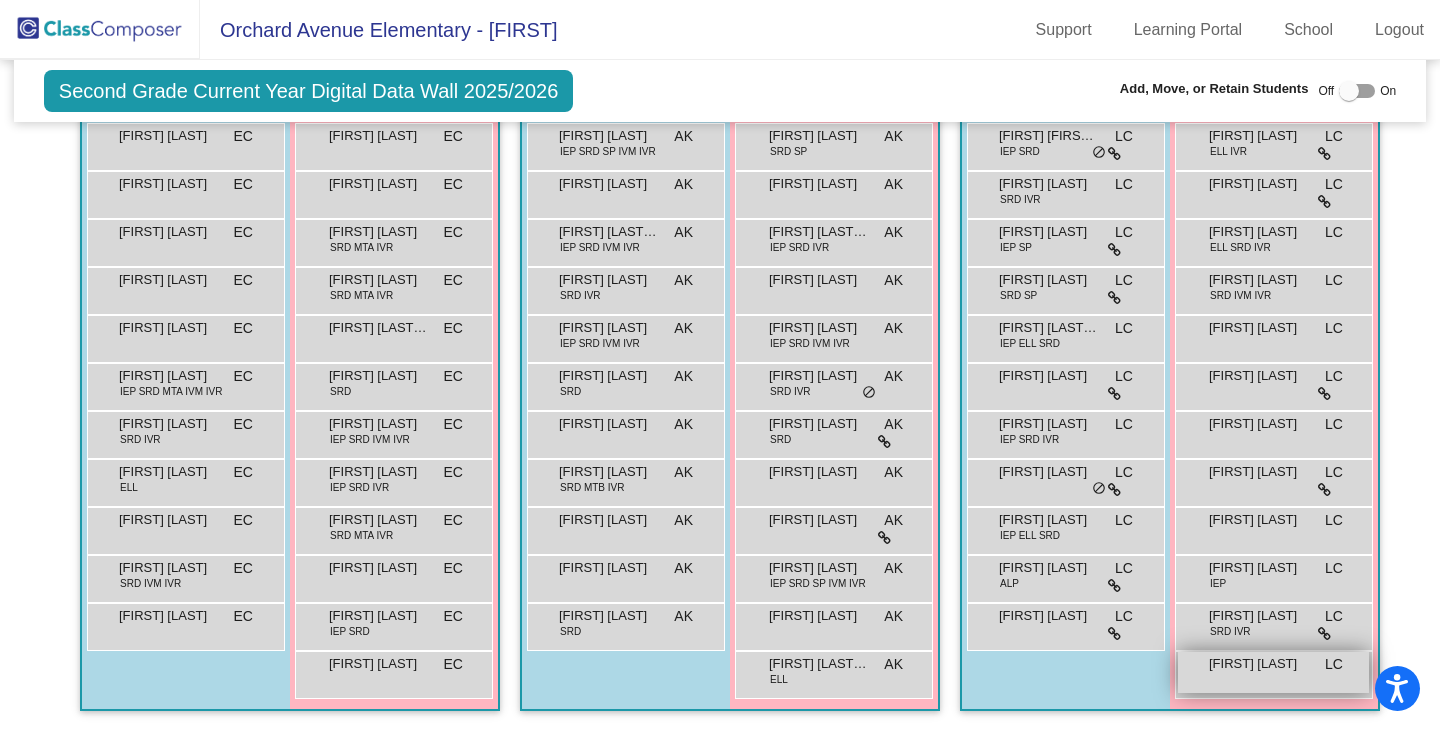 click on "[FIRST] [LAST]" at bounding box center (1259, 664) 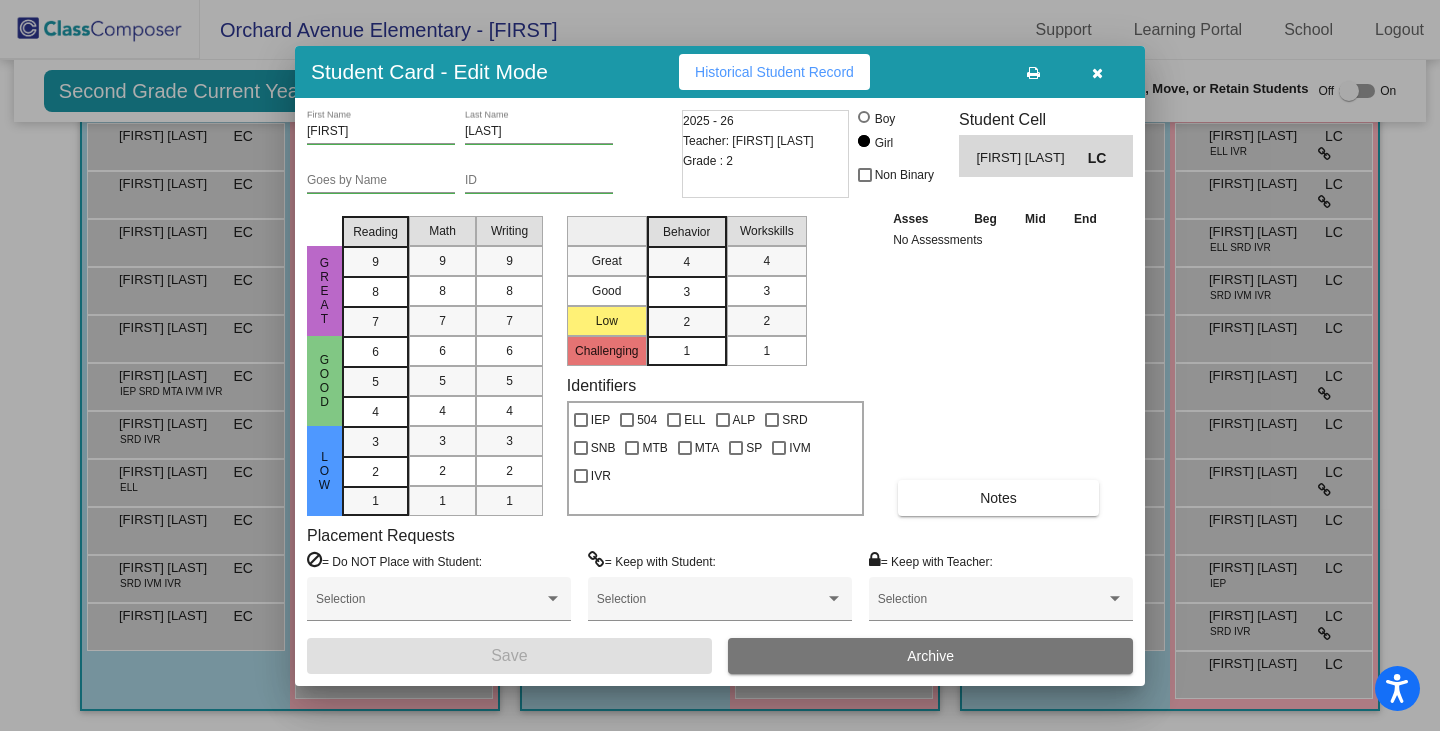 click at bounding box center (1097, 73) 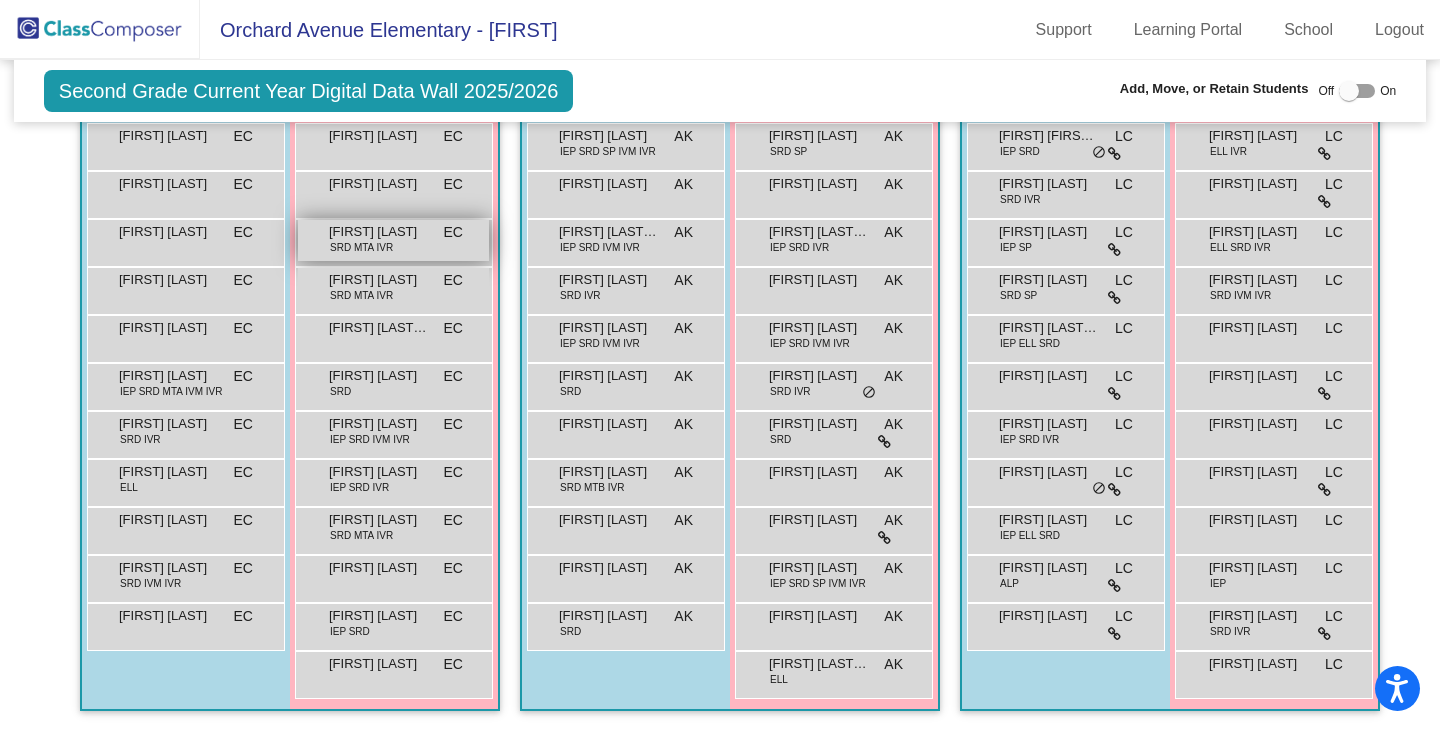 scroll, scrollTop: 0, scrollLeft: 0, axis: both 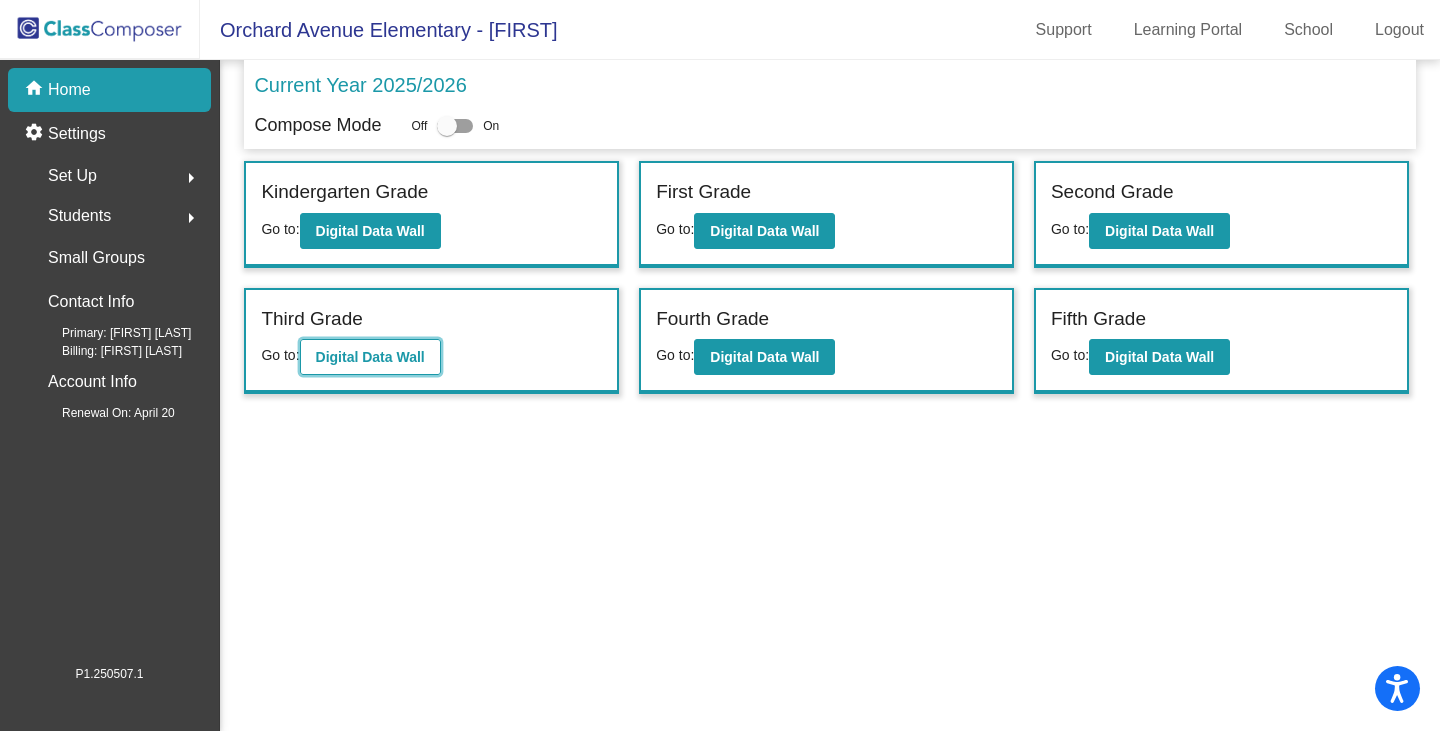 click on "Digital Data Wall" 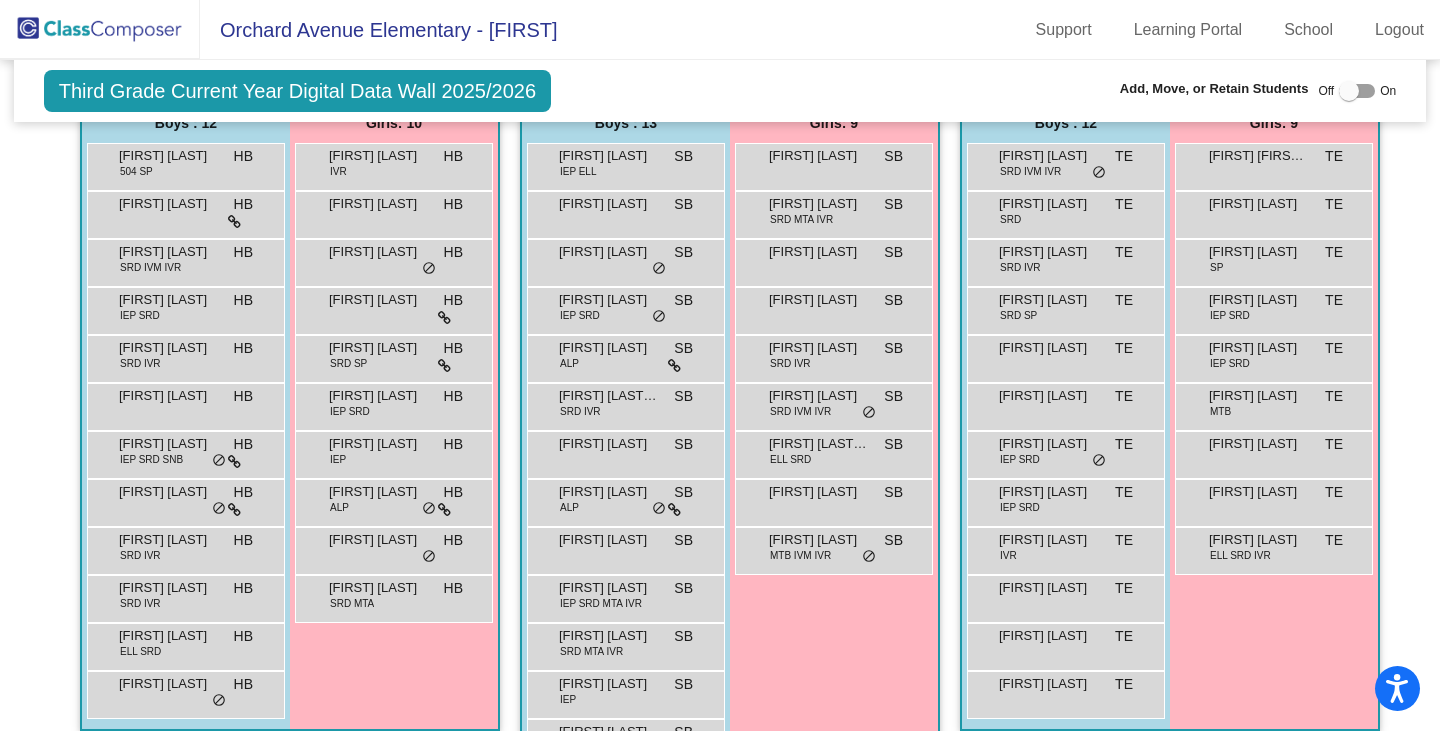 scroll, scrollTop: 398, scrollLeft: 0, axis: vertical 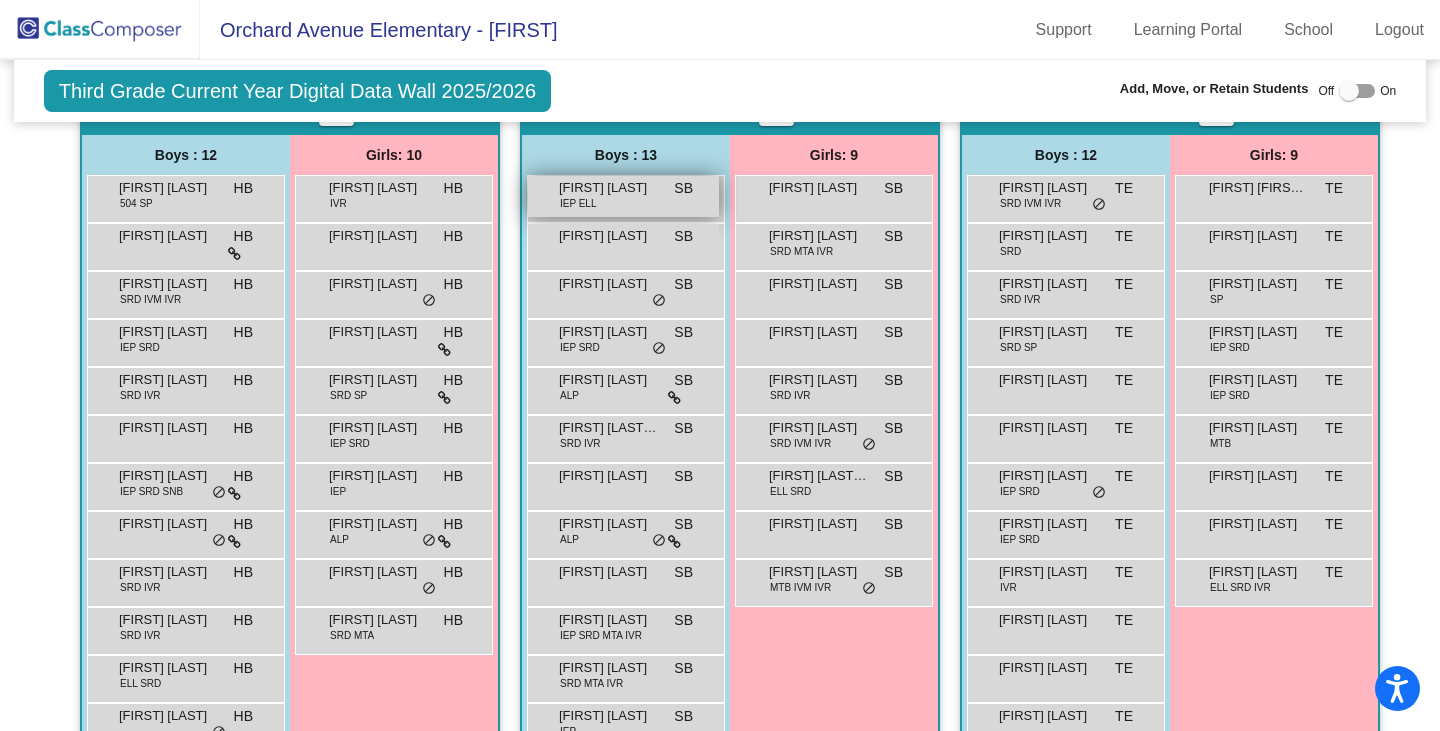 click on "Aleczander Vargas" at bounding box center [609, 188] 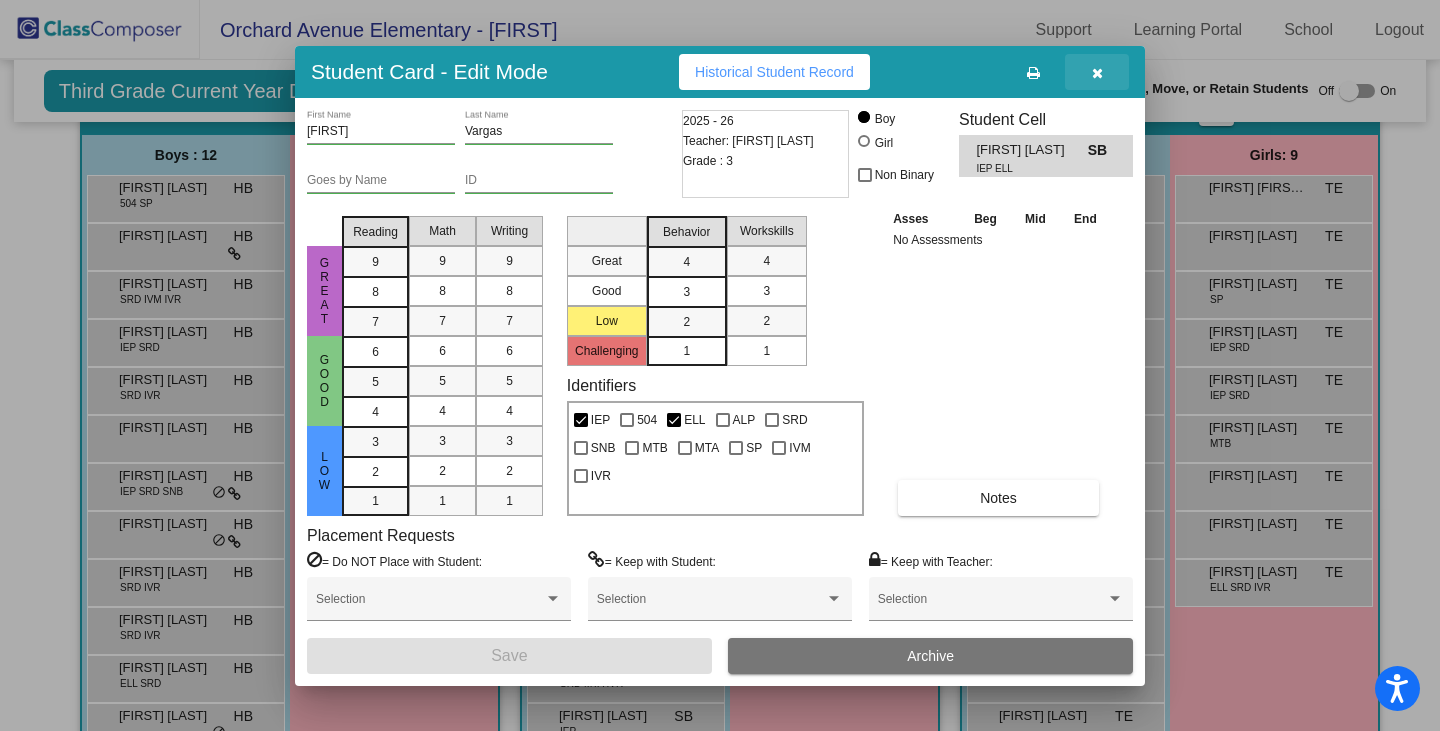 click at bounding box center [1097, 73] 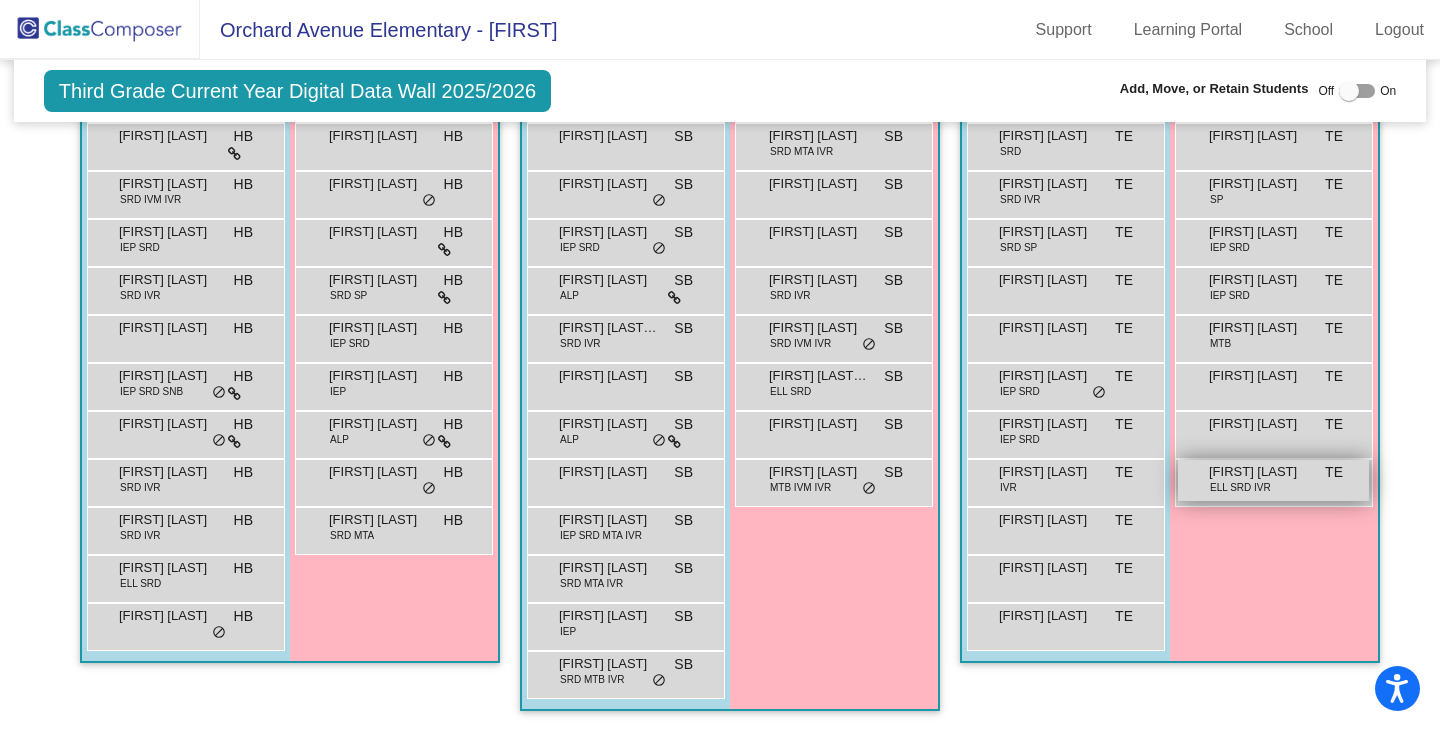 scroll, scrollTop: 398, scrollLeft: 0, axis: vertical 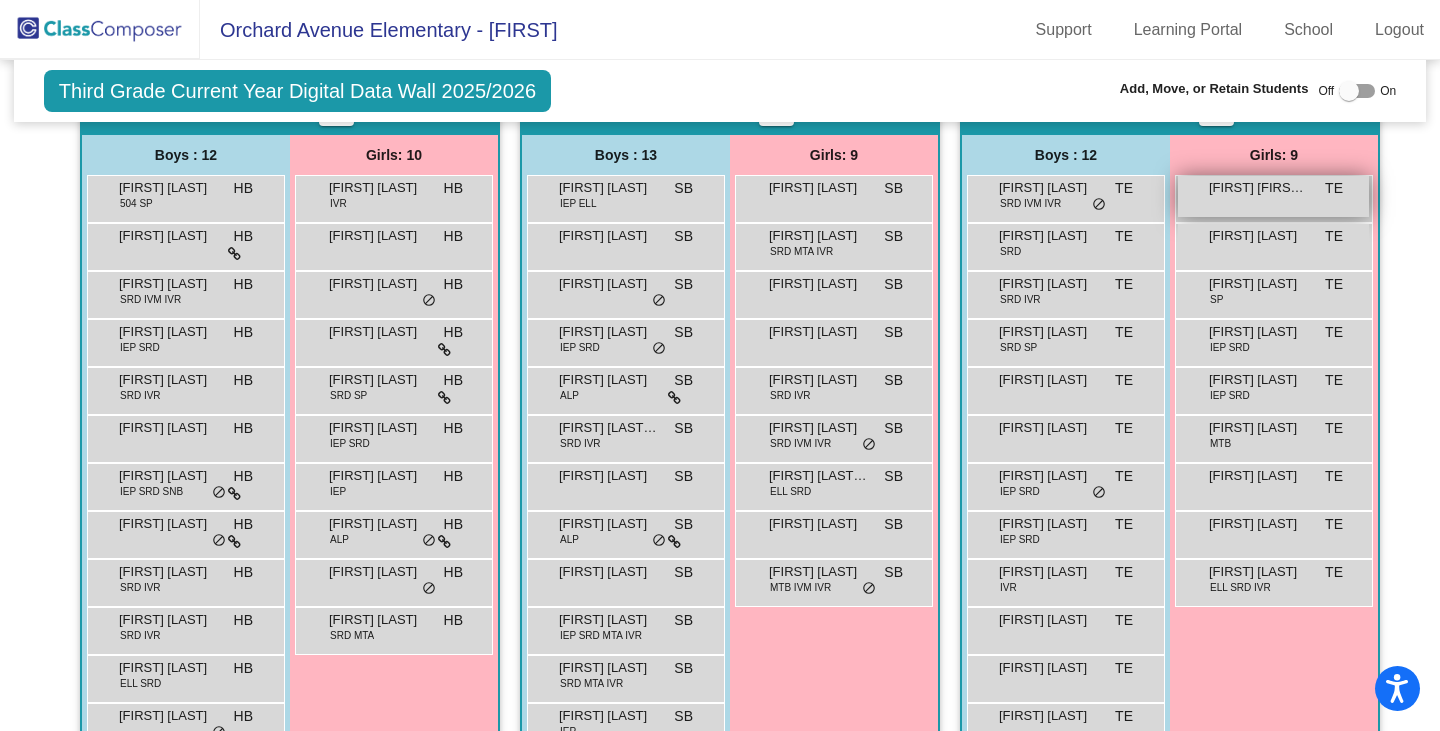 click on "Addison Rosa Denise Cruz TE lock do_not_disturb_alt" at bounding box center [1273, 196] 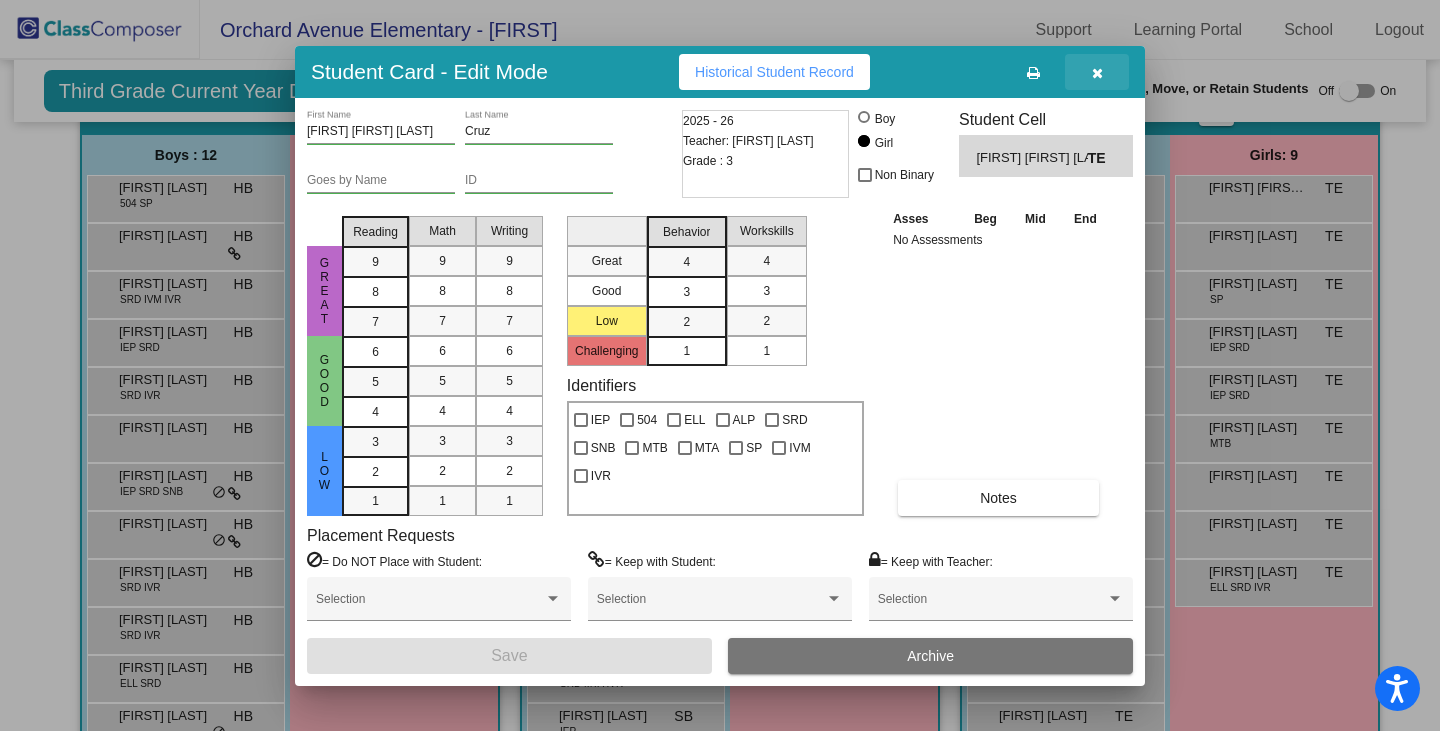 click at bounding box center [1097, 73] 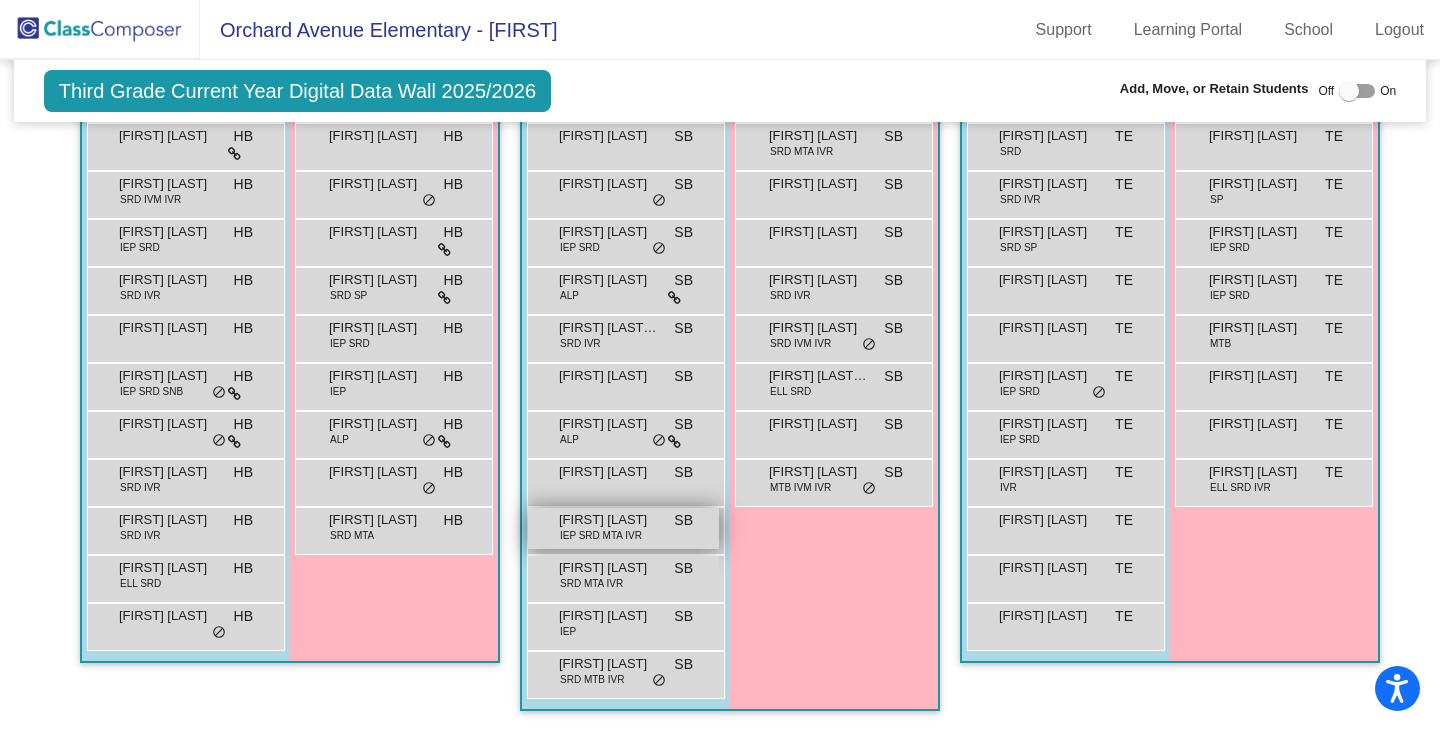 scroll, scrollTop: 198, scrollLeft: 0, axis: vertical 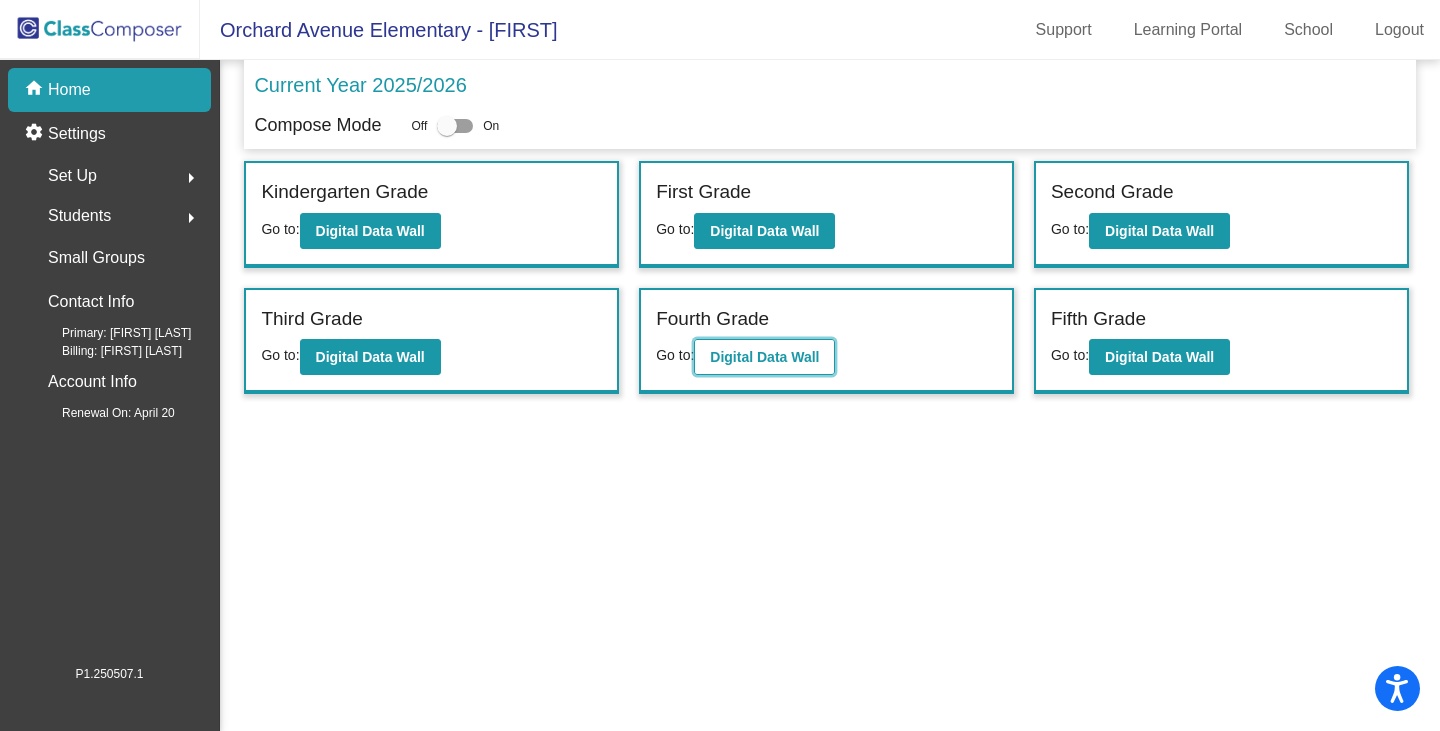 click on "Digital Data Wall" 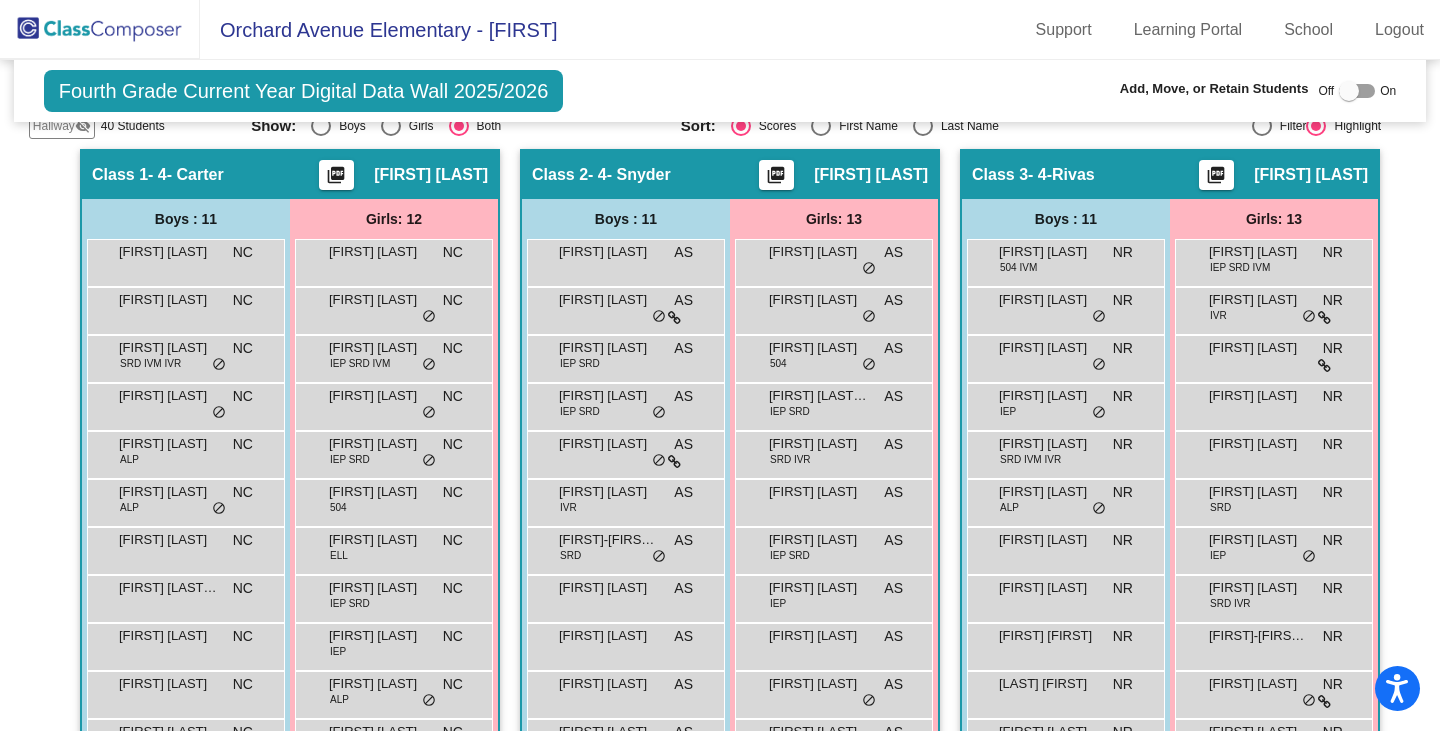 scroll, scrollTop: 300, scrollLeft: 0, axis: vertical 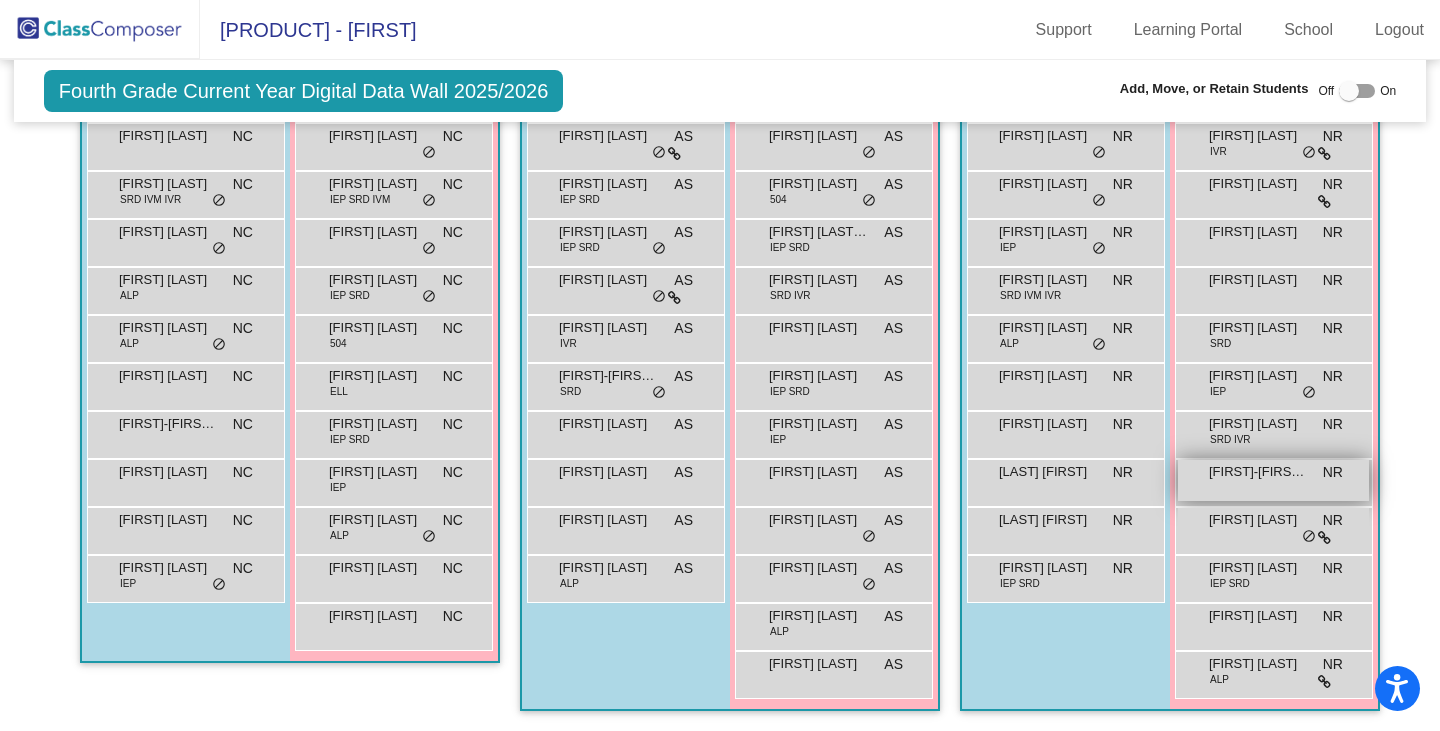 click on "Olivia-Elysse Marion" at bounding box center (1259, 472) 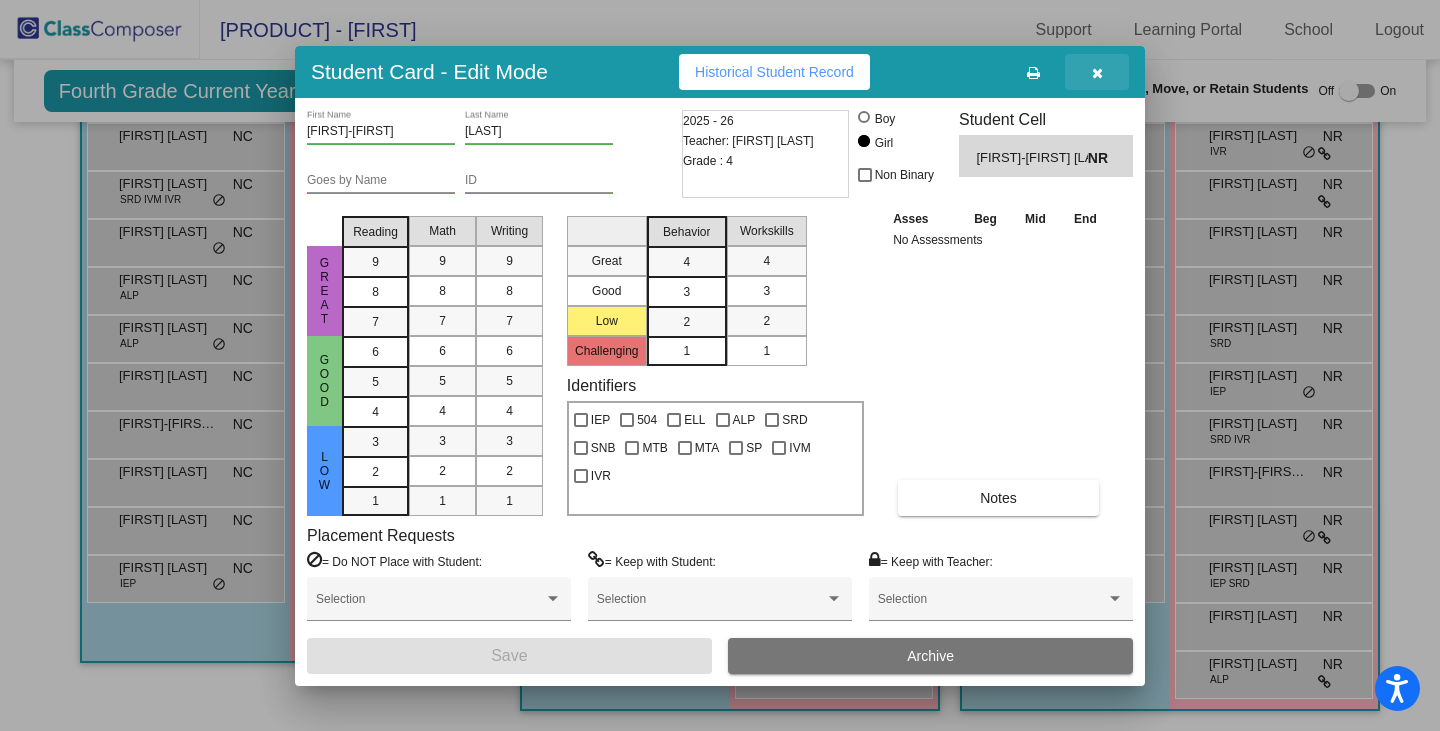 click at bounding box center [1097, 73] 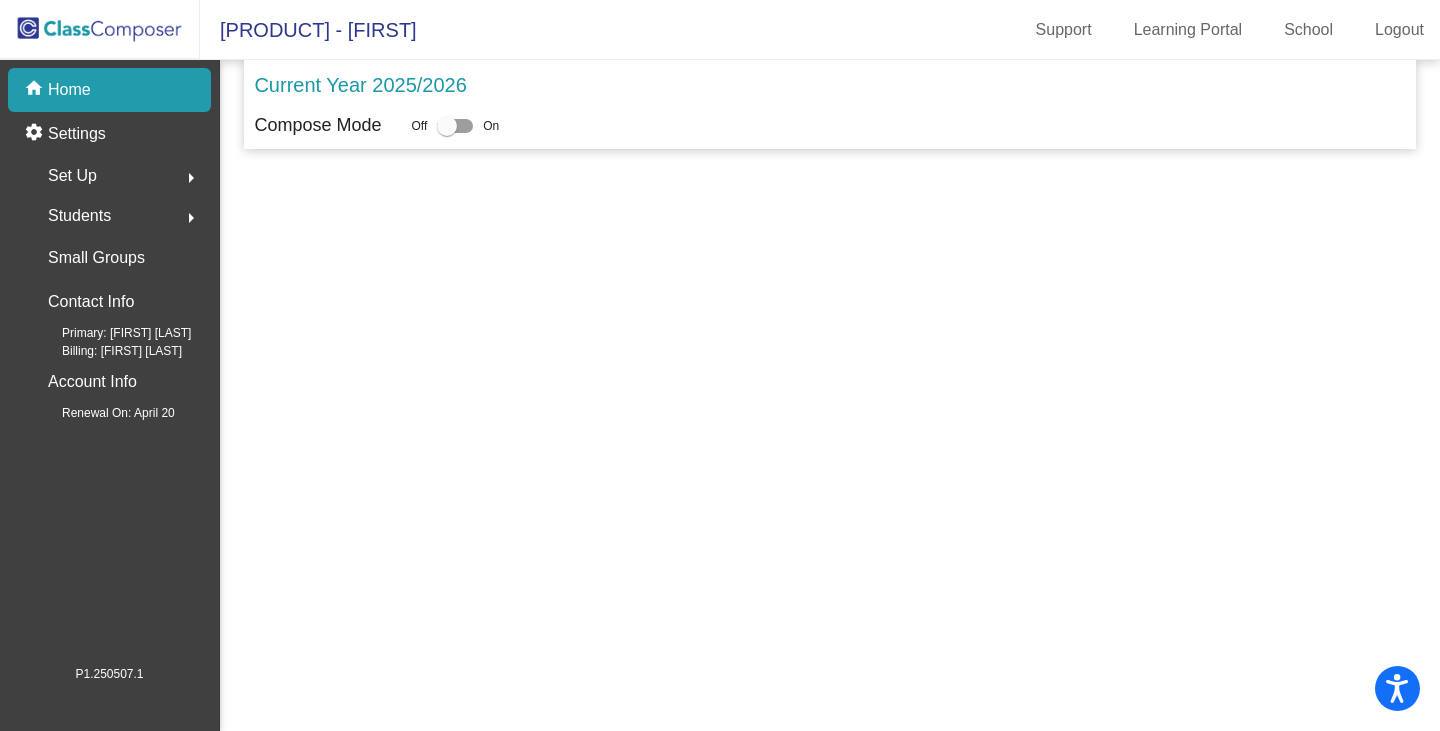 scroll, scrollTop: 0, scrollLeft: 0, axis: both 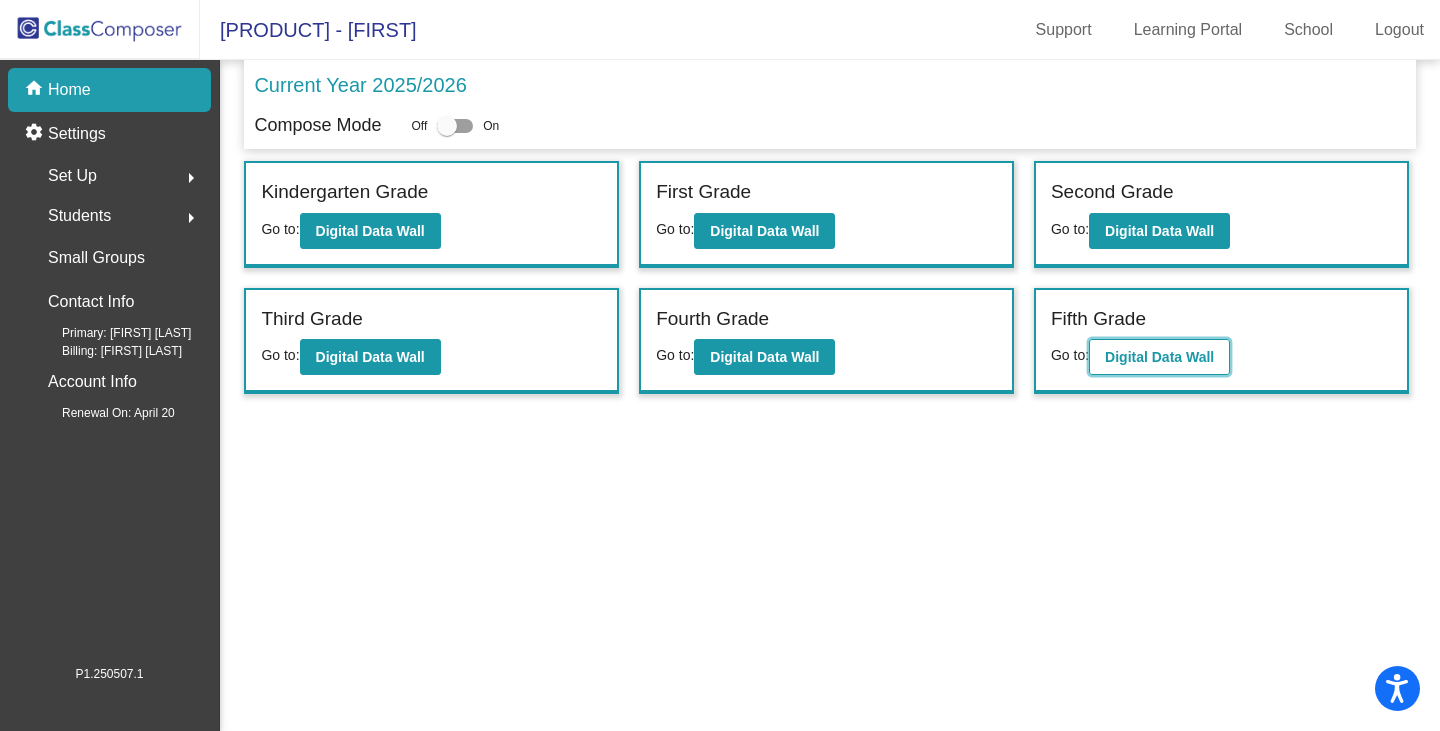 click on "Digital Data Wall" 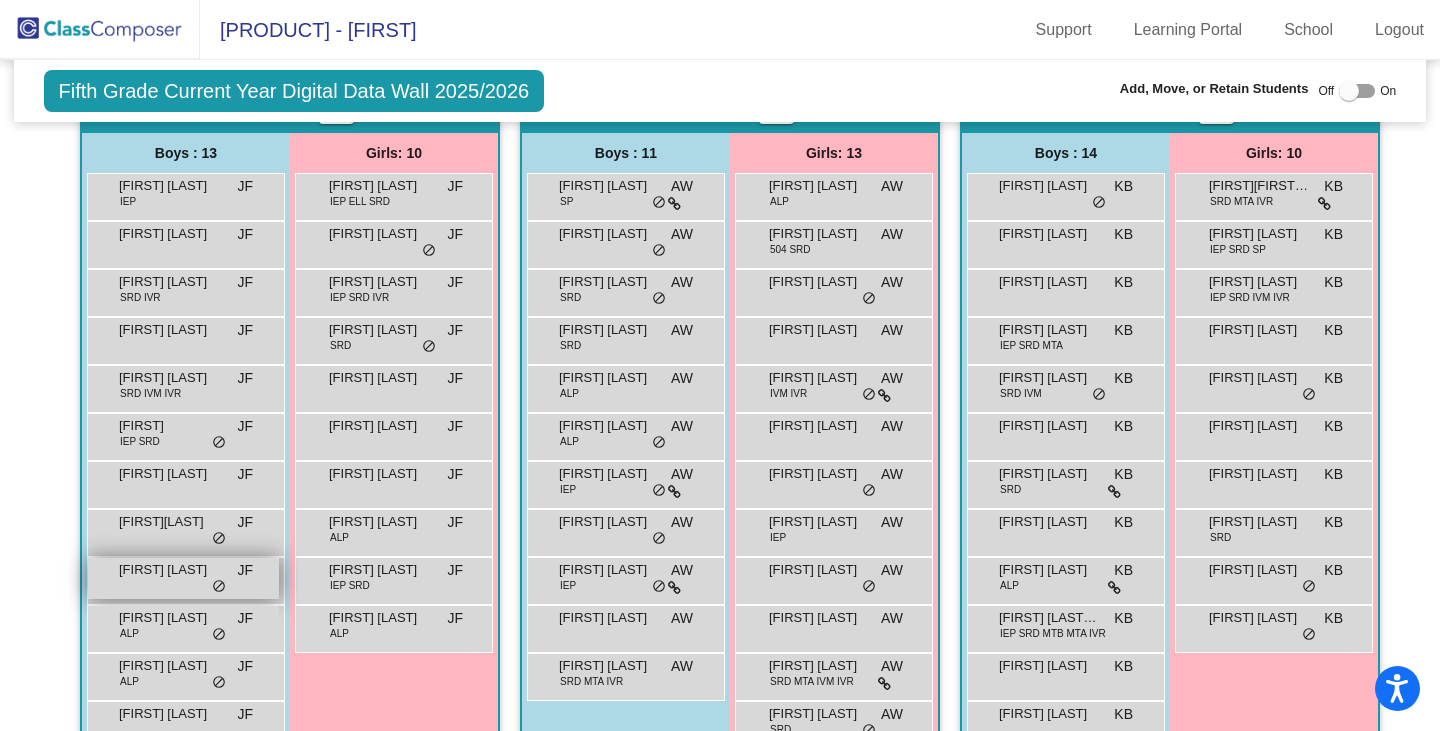 scroll, scrollTop: 500, scrollLeft: 0, axis: vertical 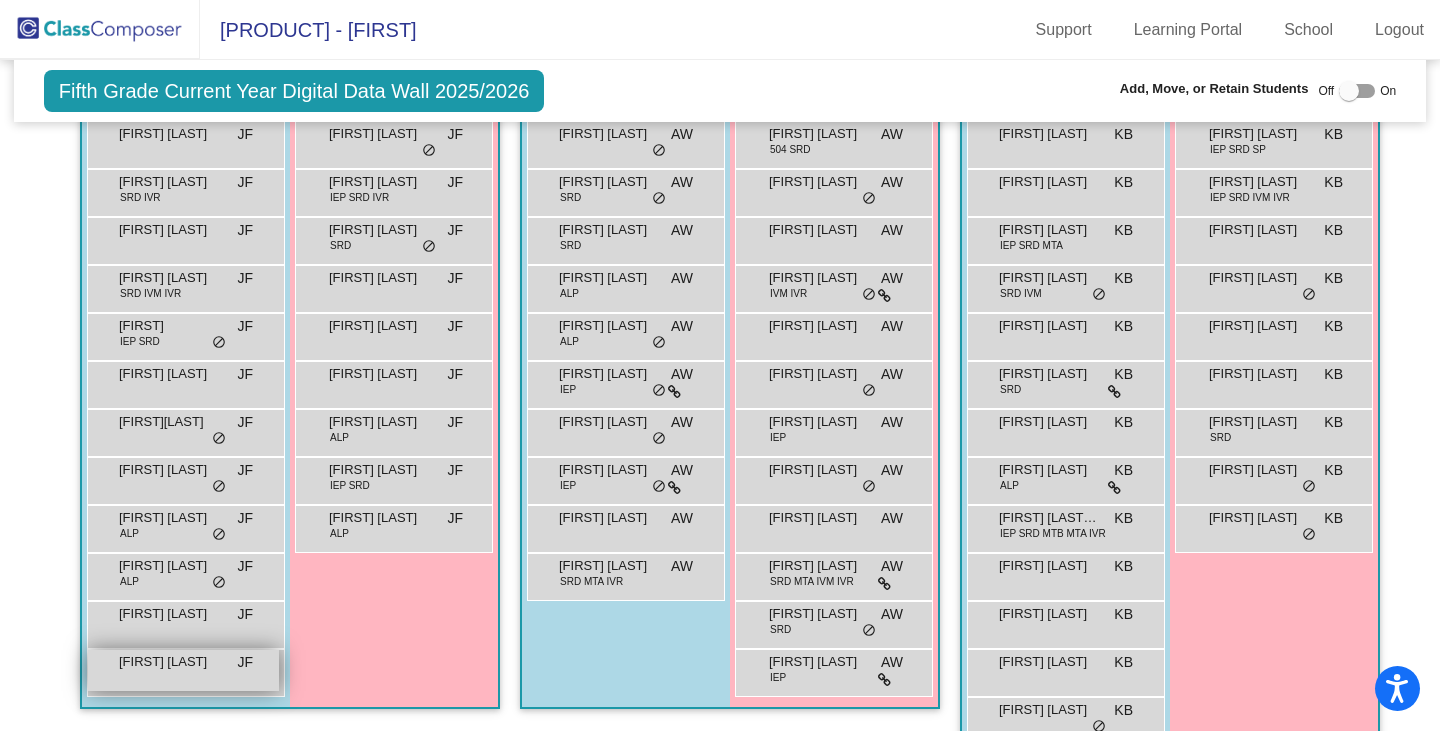 click on "Zayden Stene JF lock do_not_disturb_alt" at bounding box center (183, 670) 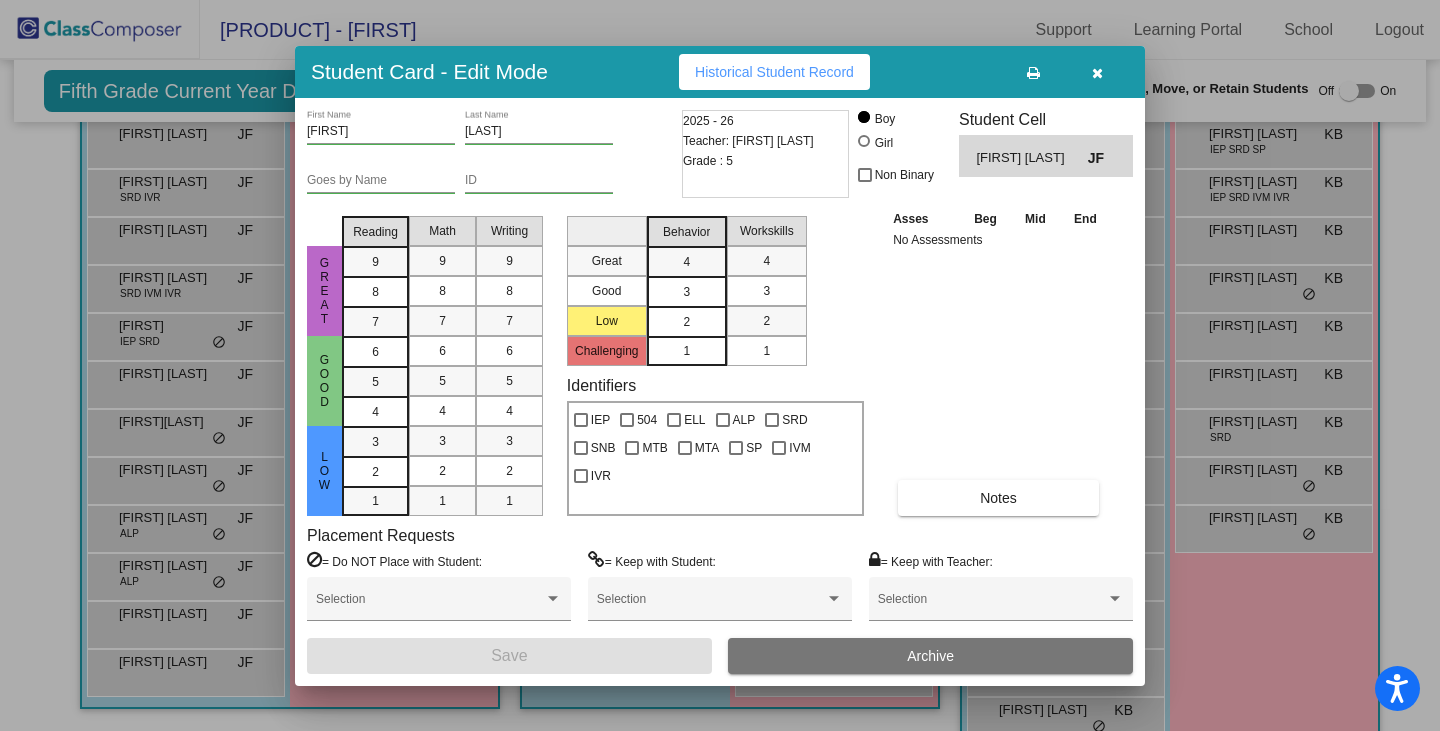 drag, startPoint x: 1099, startPoint y: 74, endPoint x: 663, endPoint y: 306, distance: 493.88257 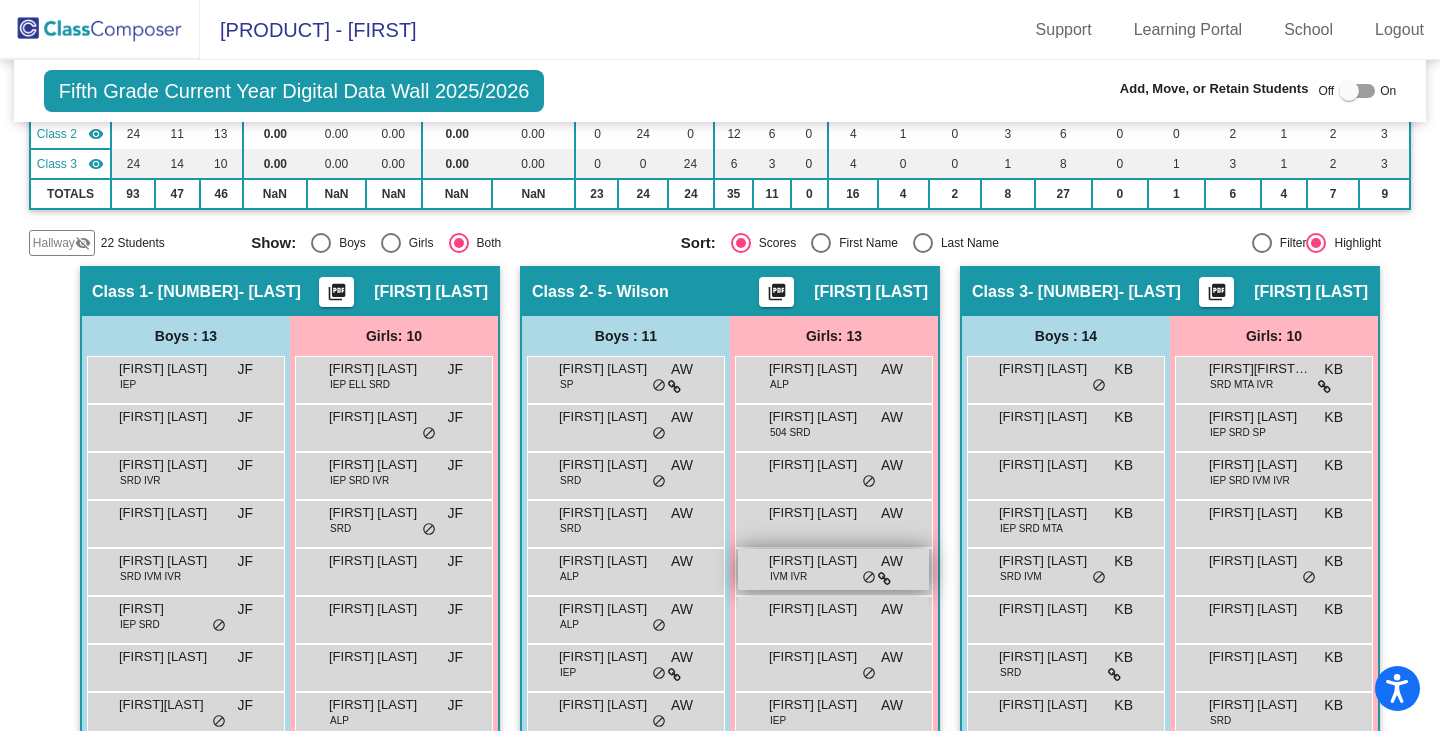 scroll, scrollTop: 46, scrollLeft: 0, axis: vertical 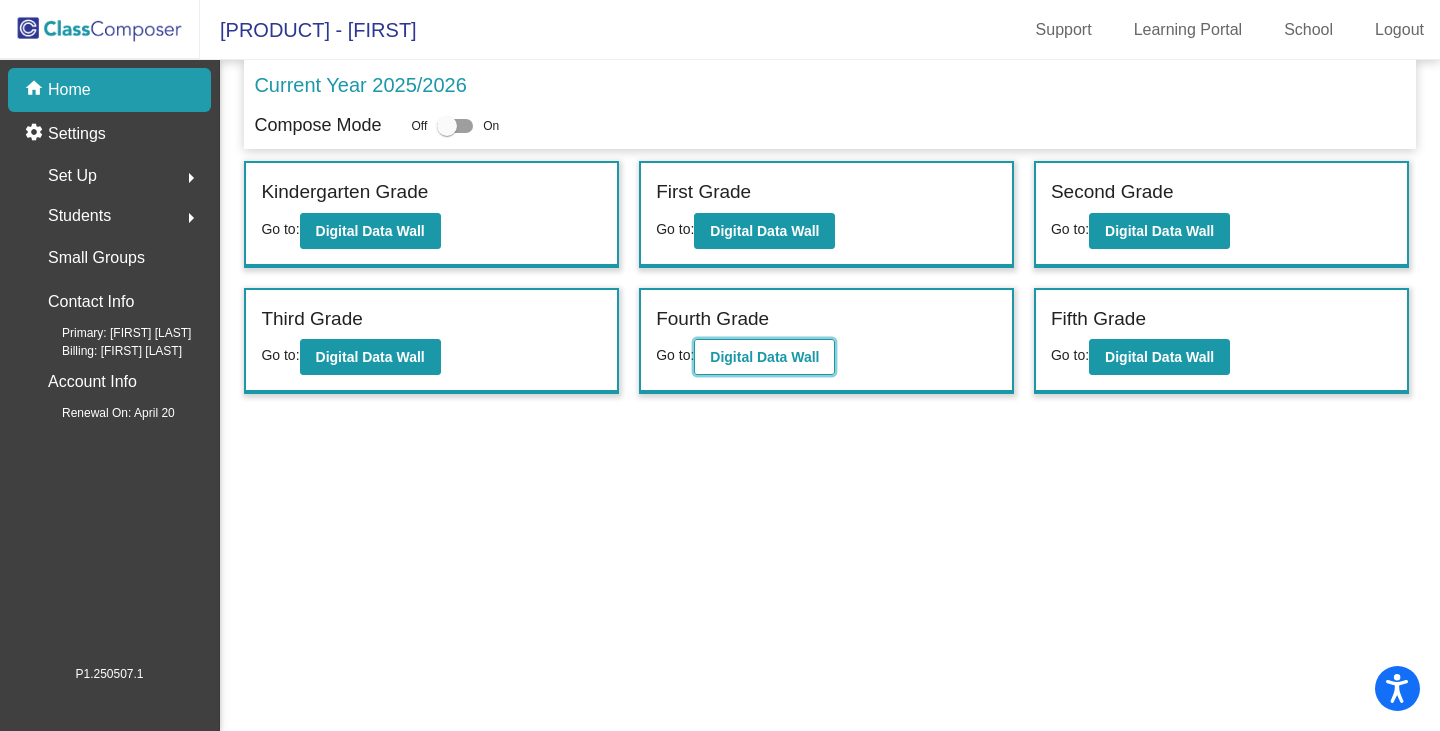 click on "Digital Data Wall" 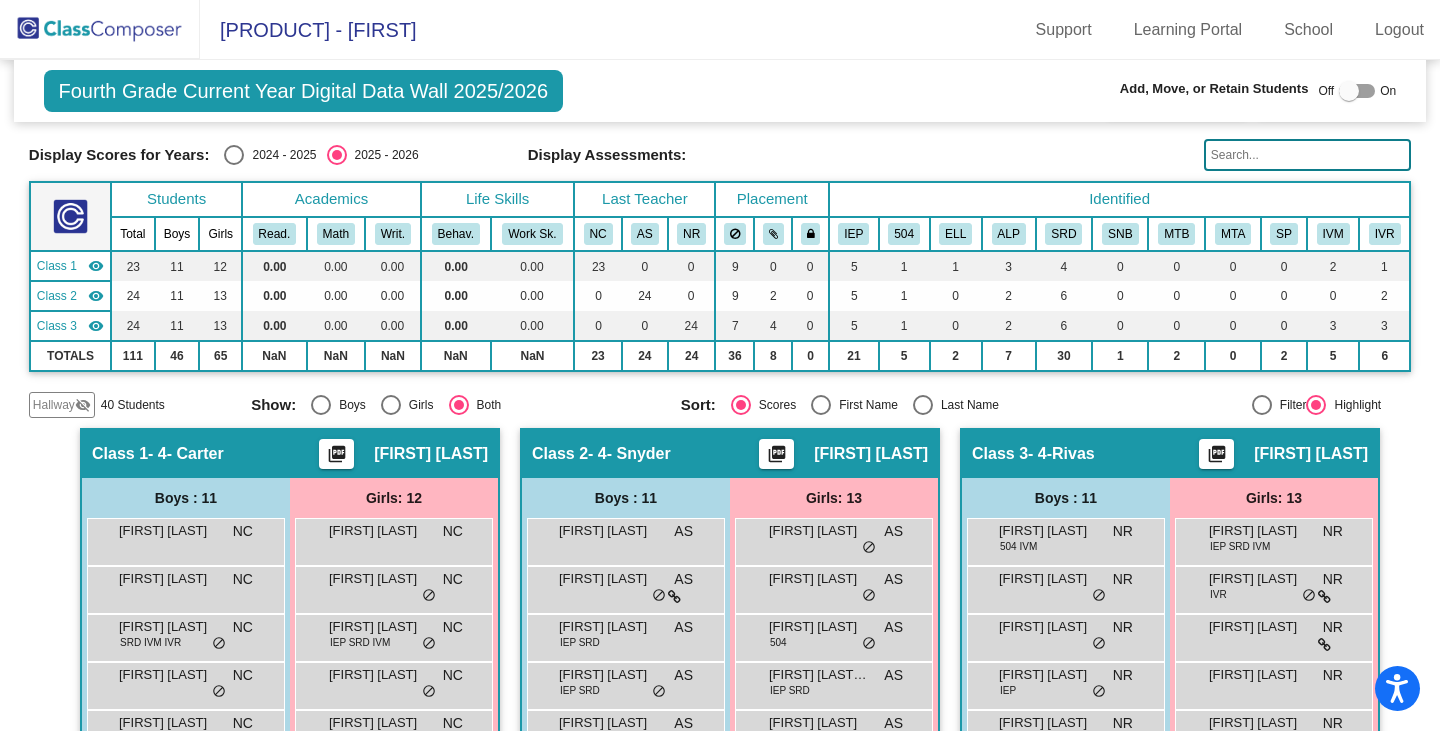 scroll, scrollTop: 0, scrollLeft: 0, axis: both 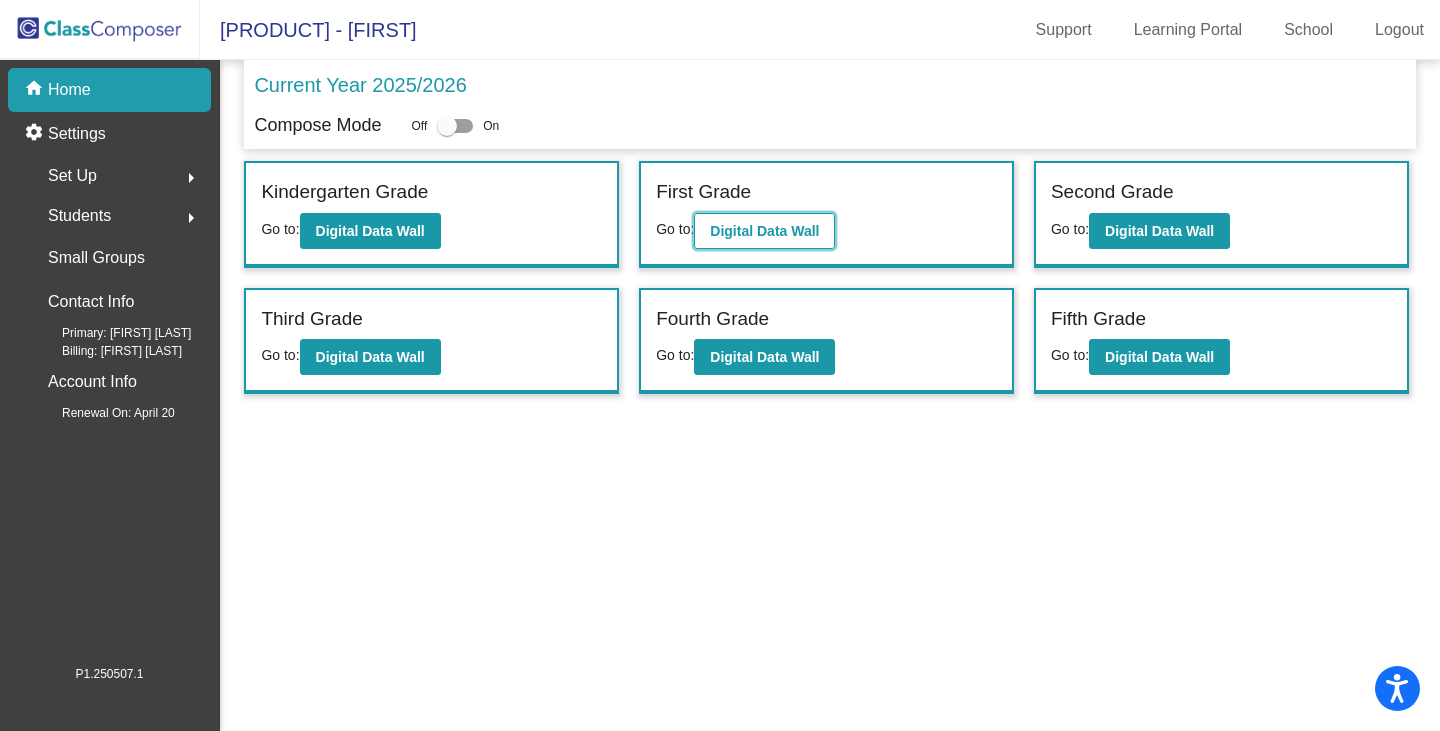 click on "Digital Data Wall" 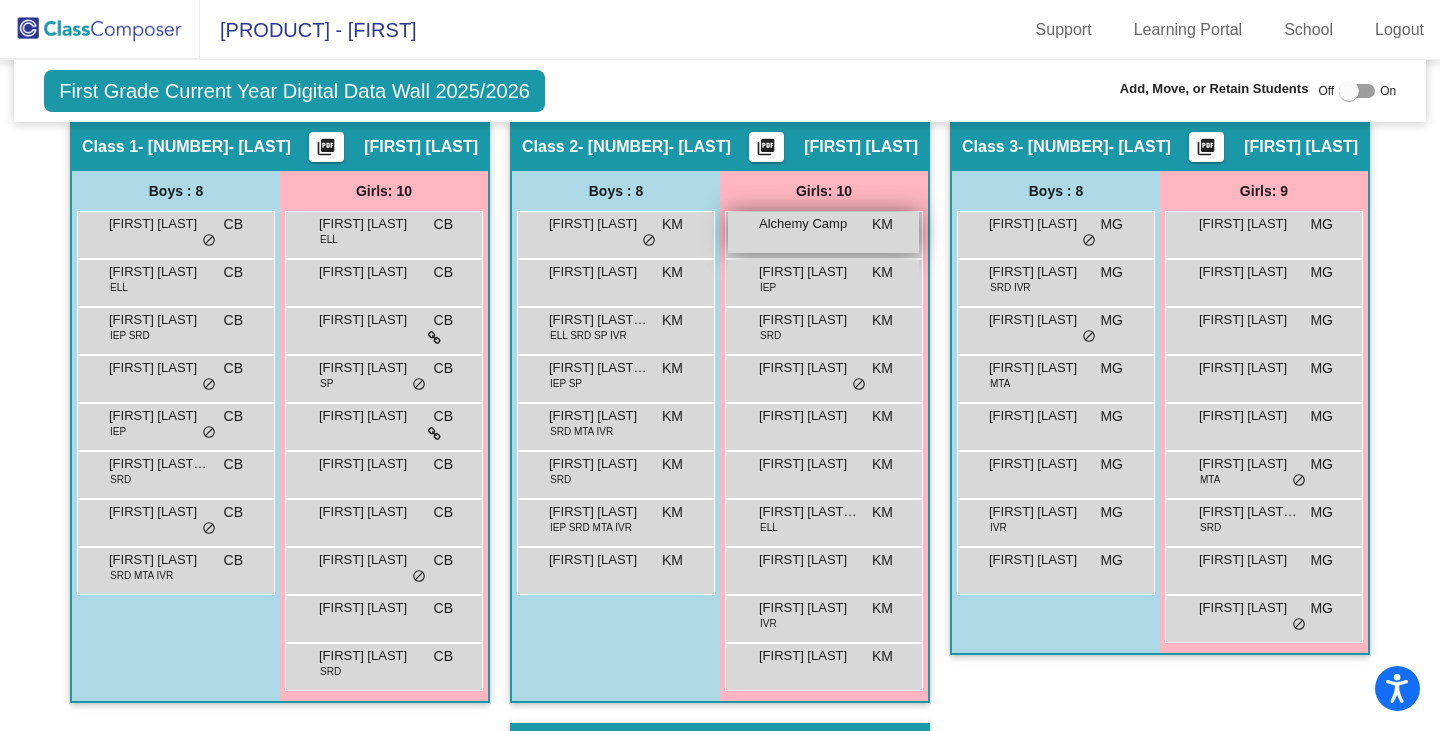 scroll, scrollTop: 400, scrollLeft: 0, axis: vertical 